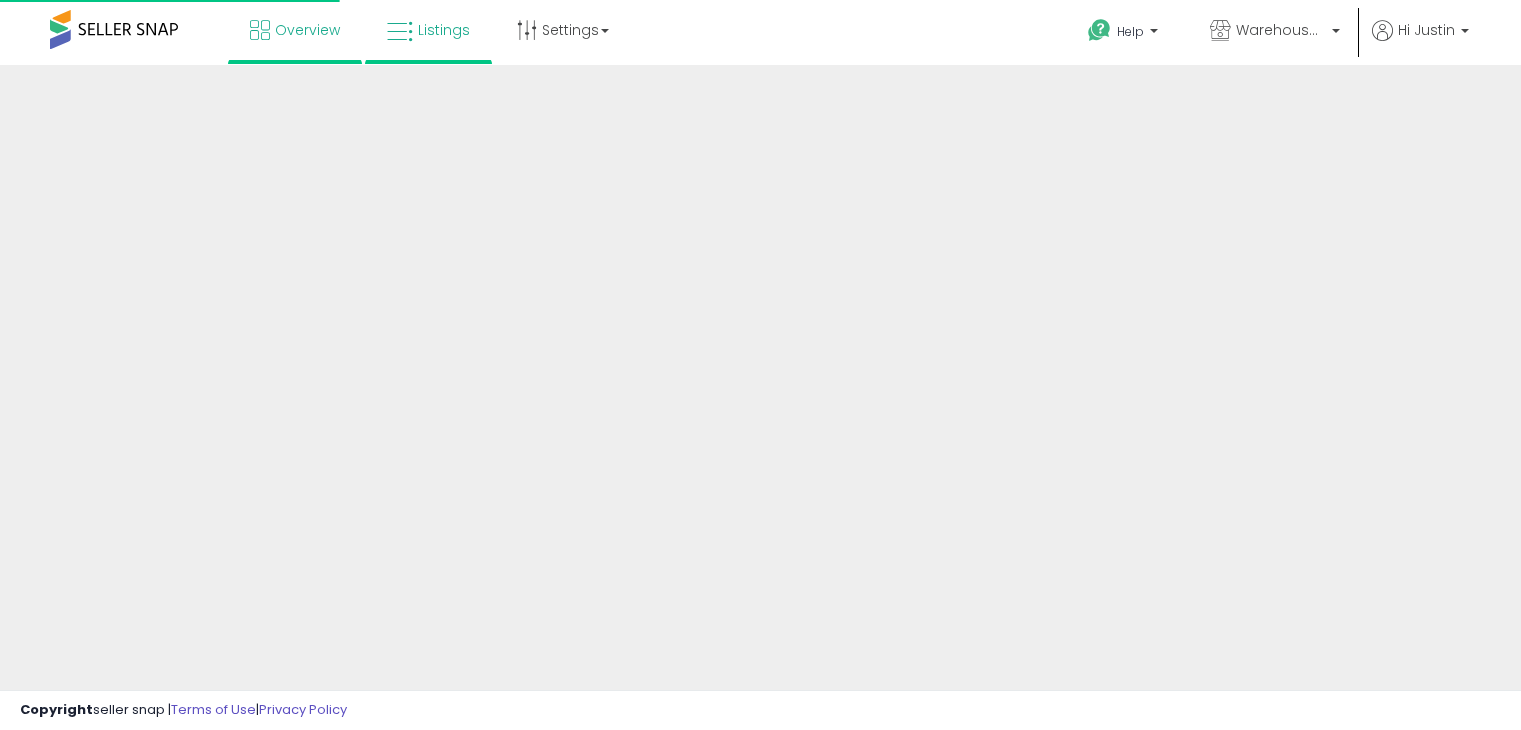 scroll, scrollTop: 0, scrollLeft: 0, axis: both 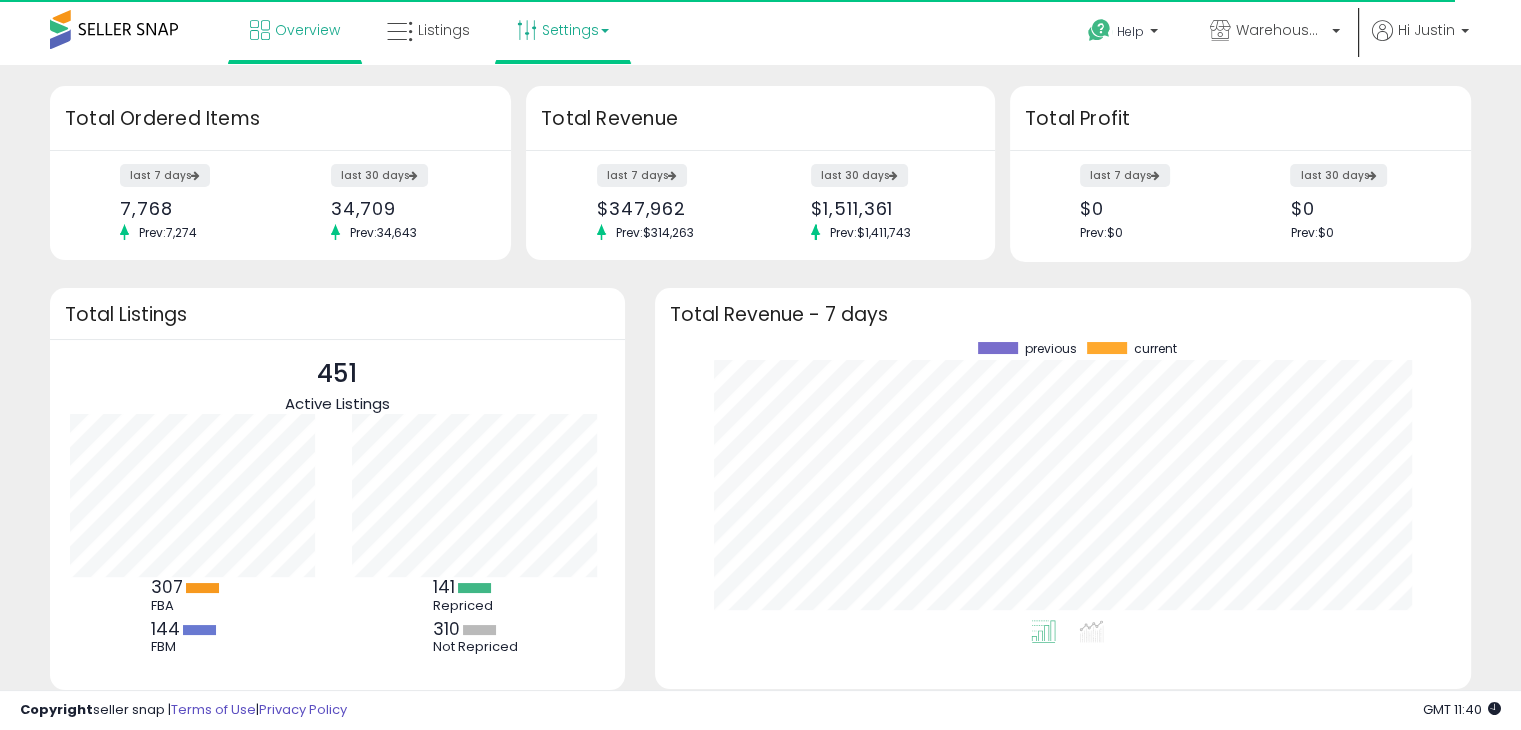 click on "Settings" at bounding box center (563, 30) 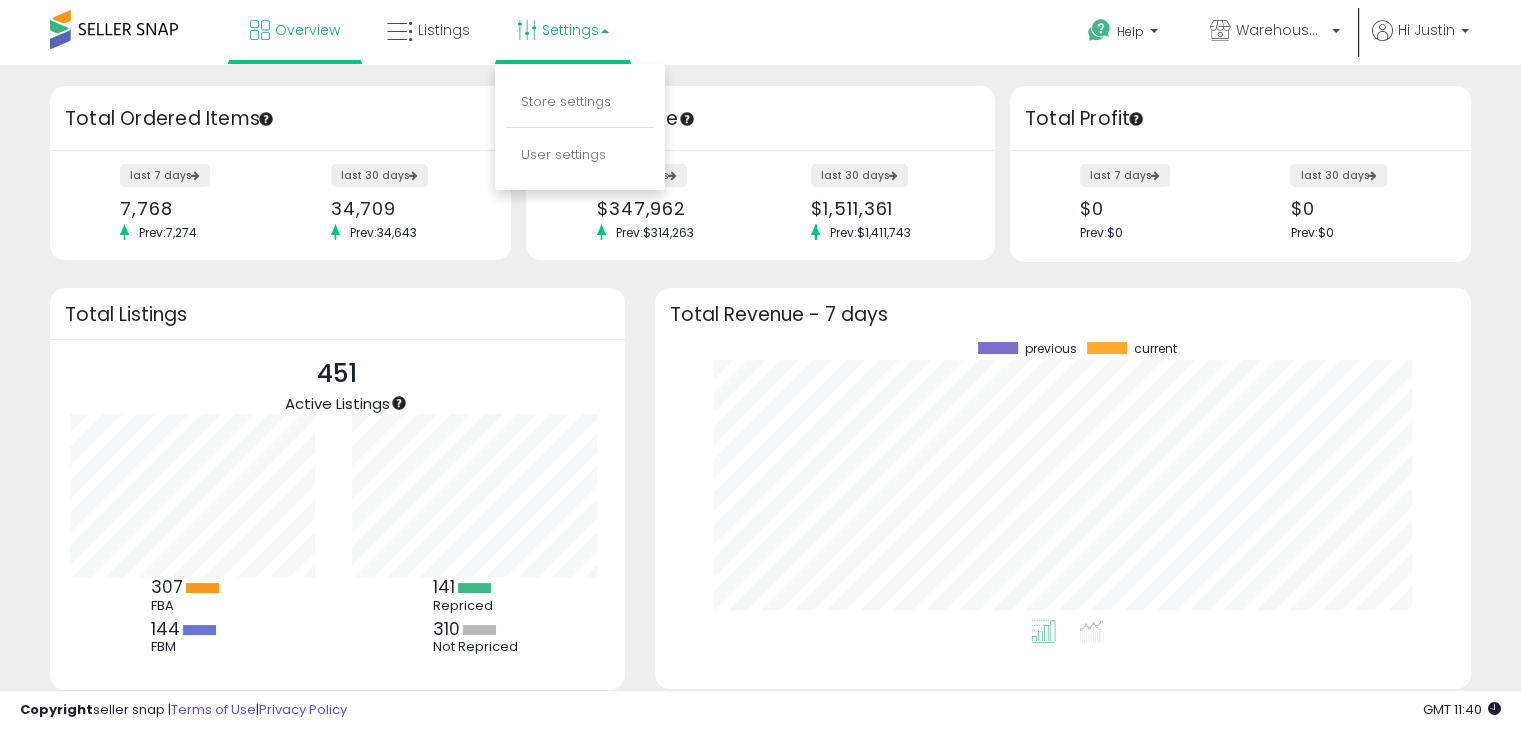 click on "Settings" at bounding box center [563, 30] 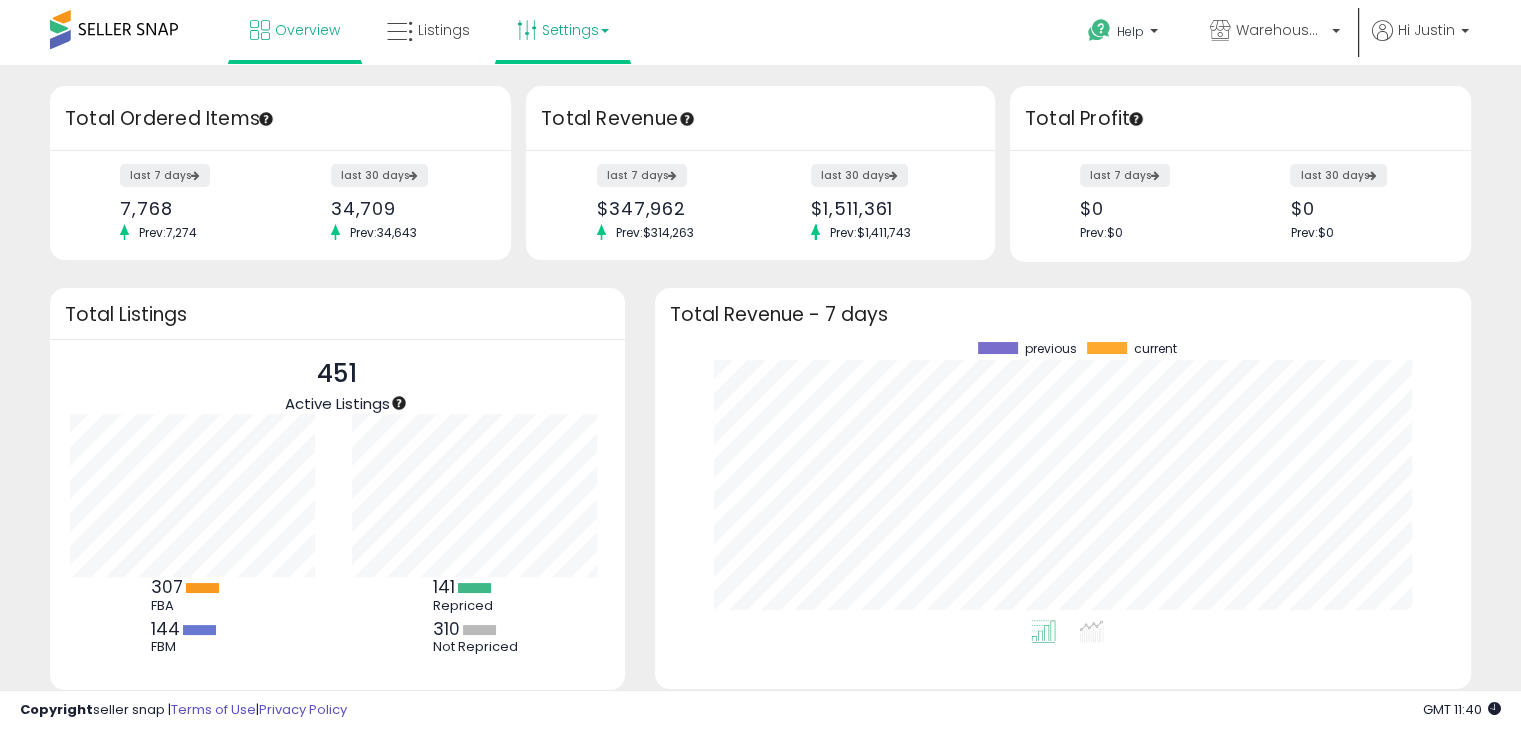 click on "Settings" at bounding box center [563, 30] 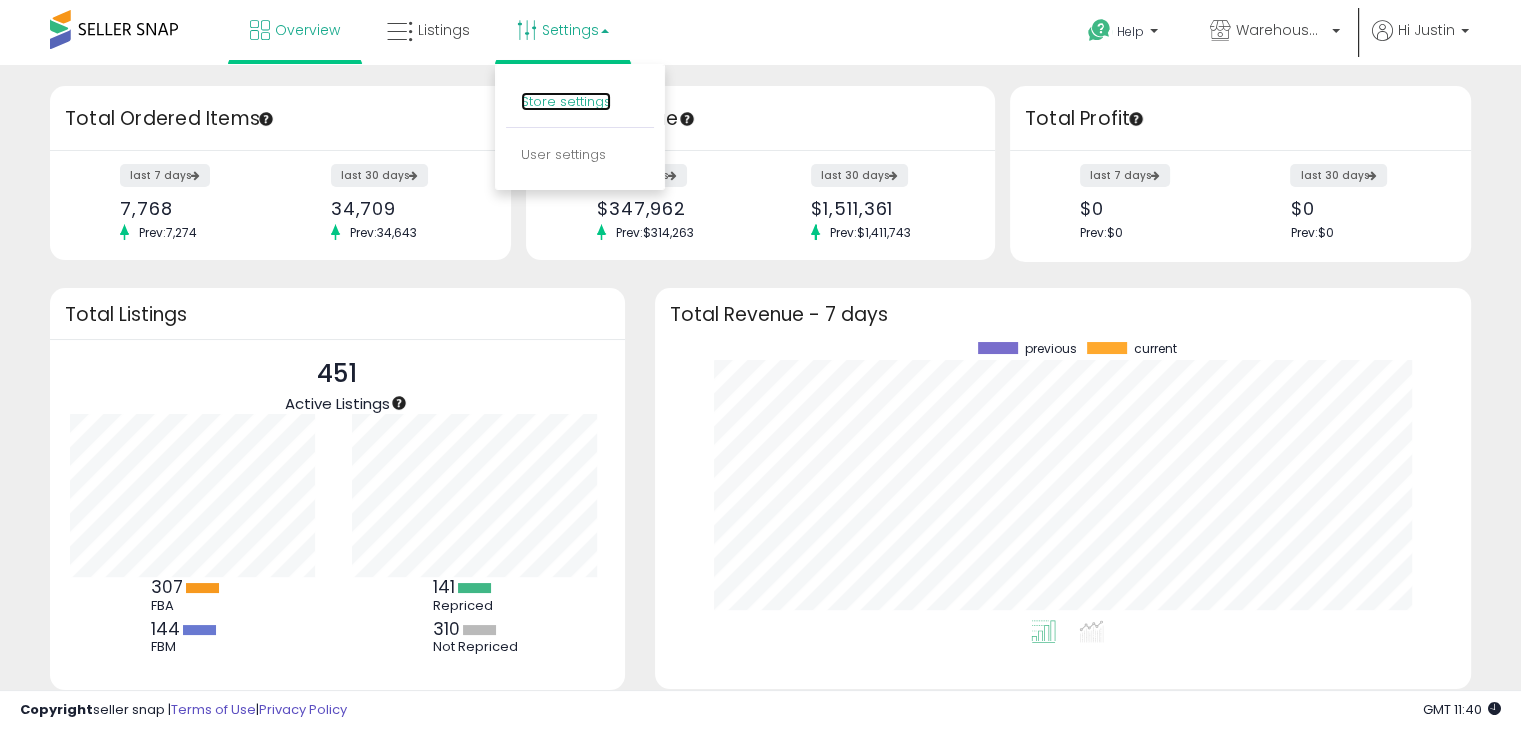 click on "Store
settings" at bounding box center [566, 101] 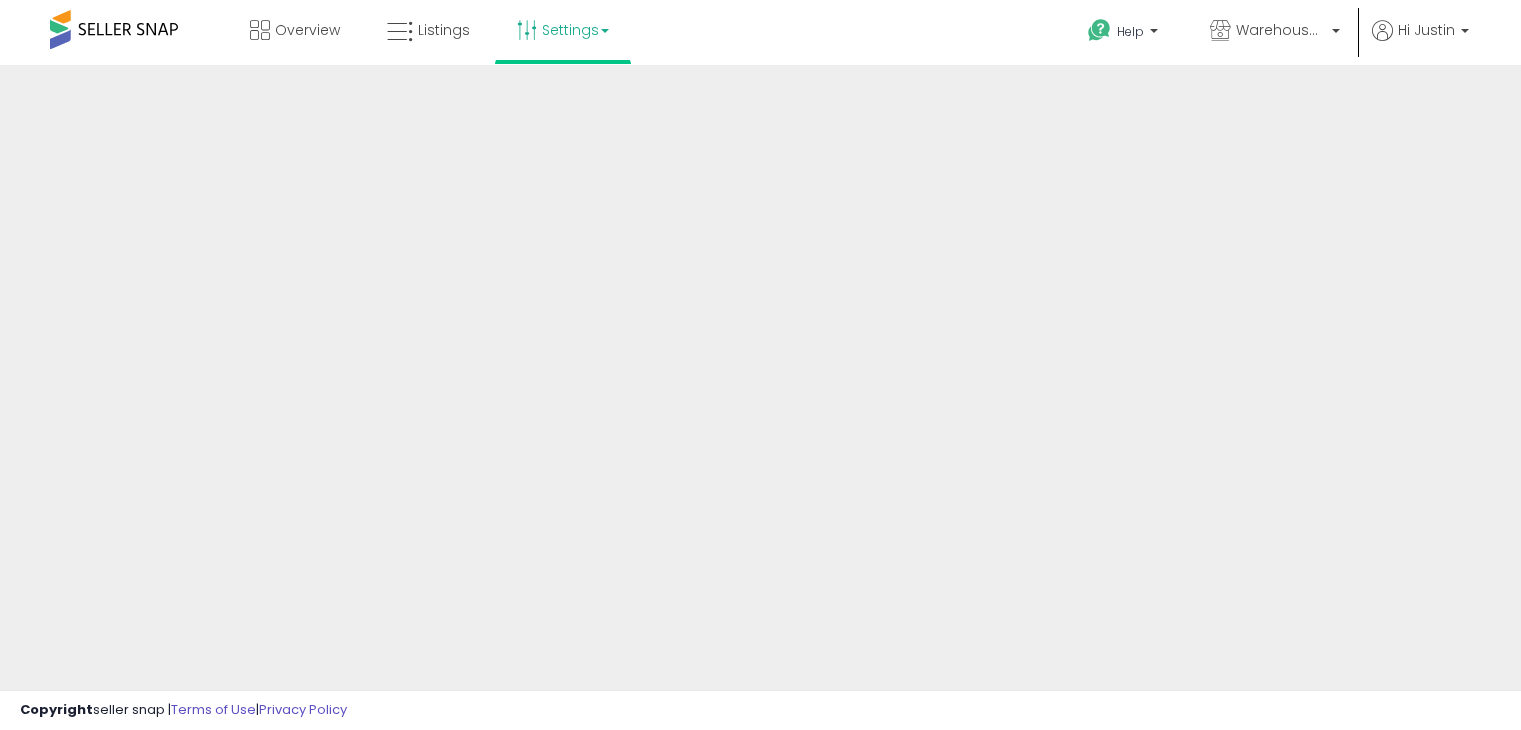 scroll, scrollTop: 0, scrollLeft: 0, axis: both 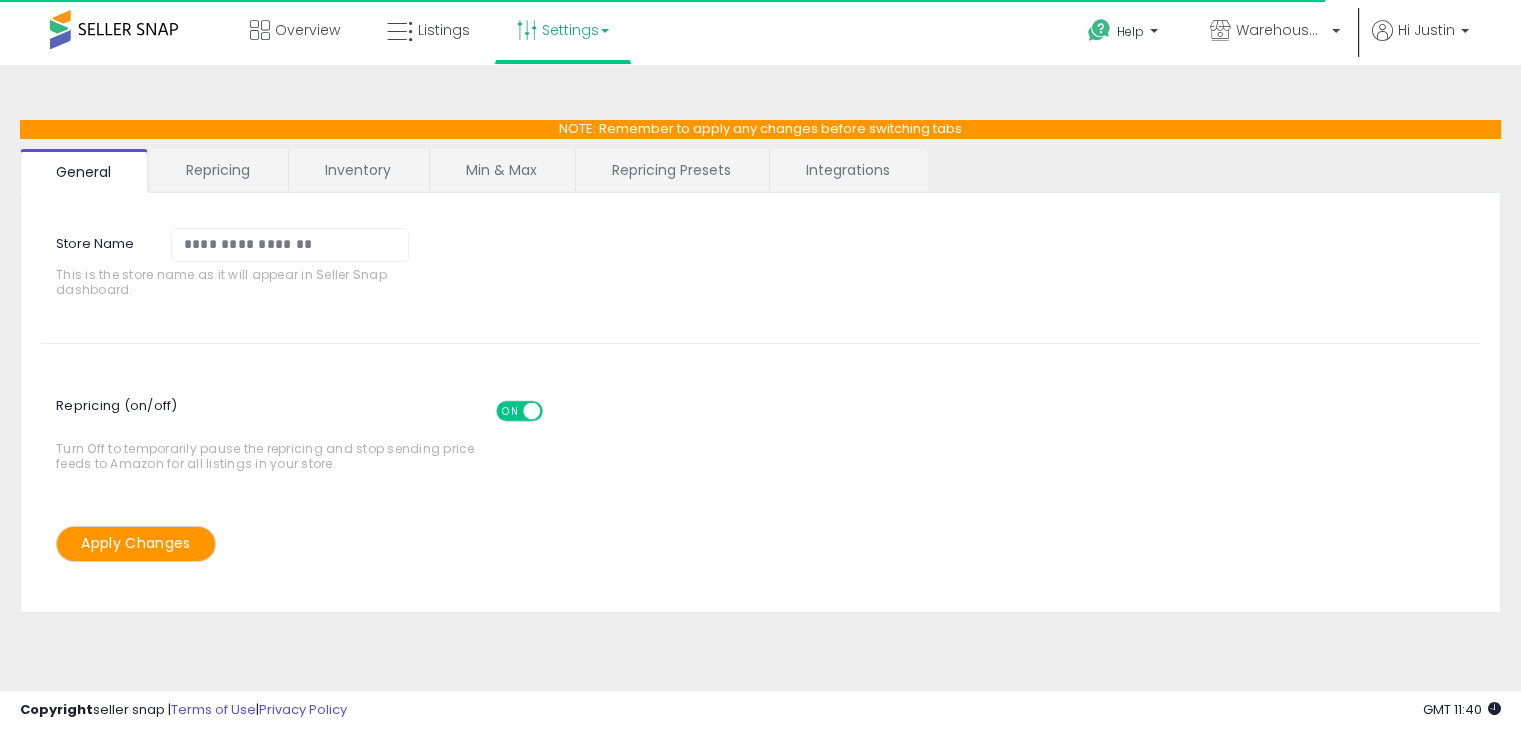 click on "Repricing" at bounding box center [218, 170] 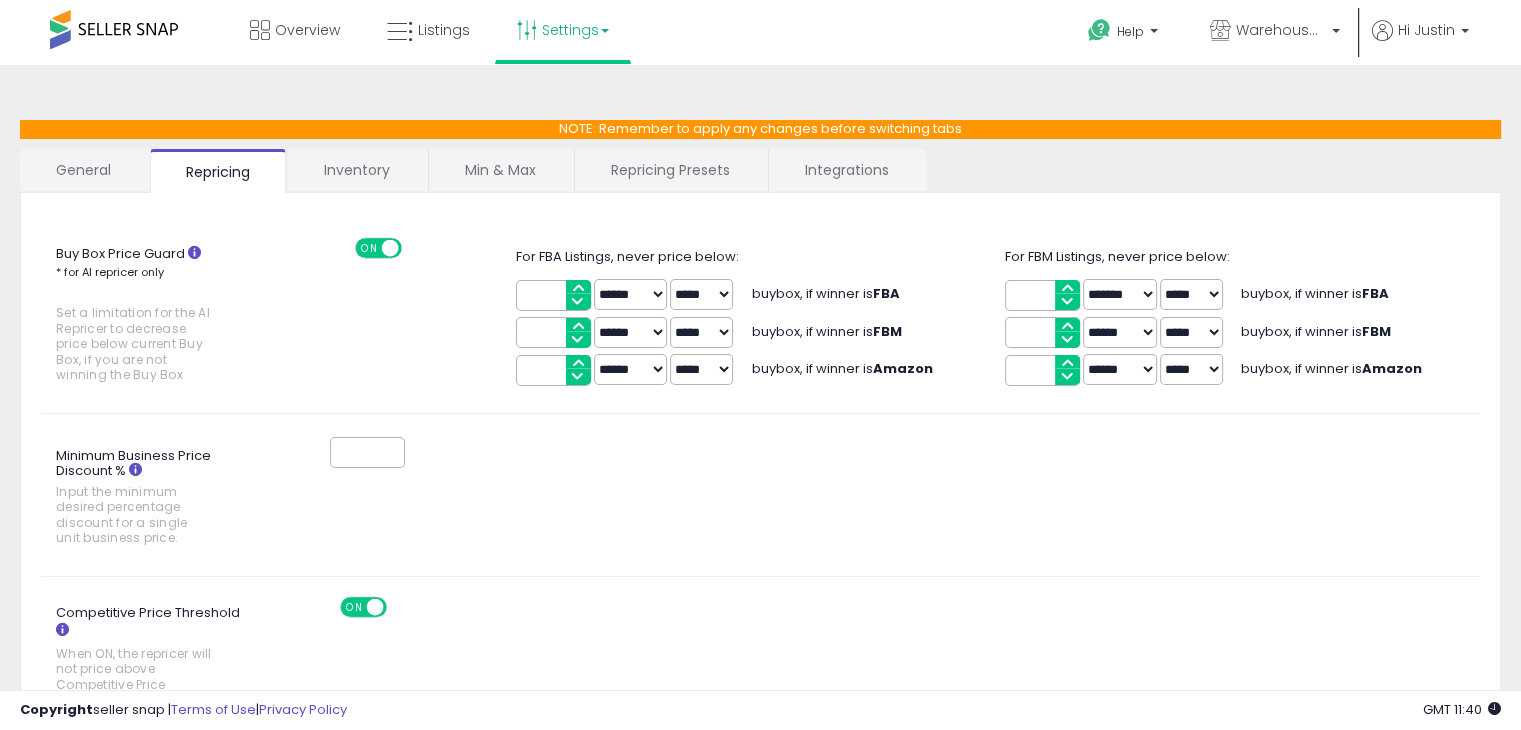 click on "**********" at bounding box center [760, 1017] 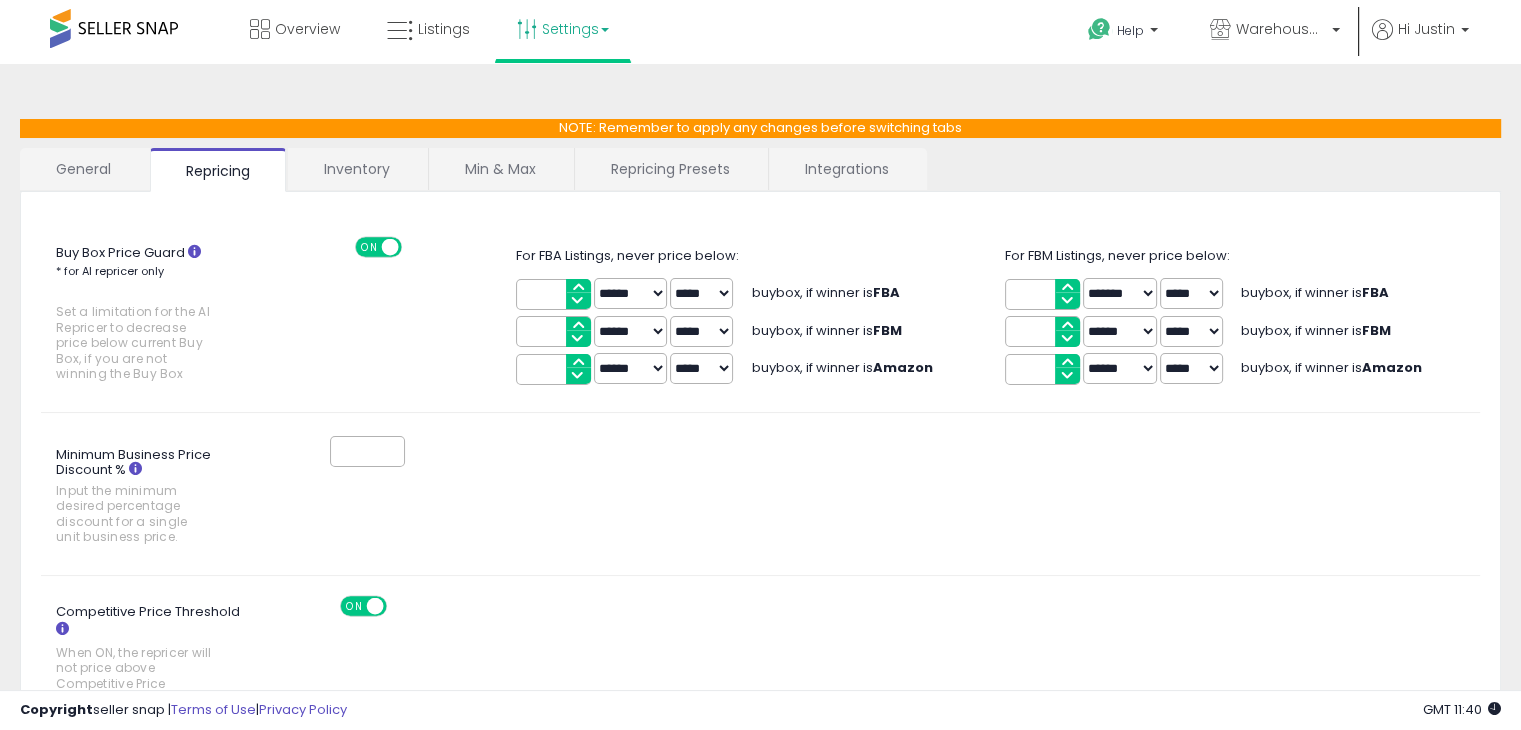 scroll, scrollTop: 0, scrollLeft: 0, axis: both 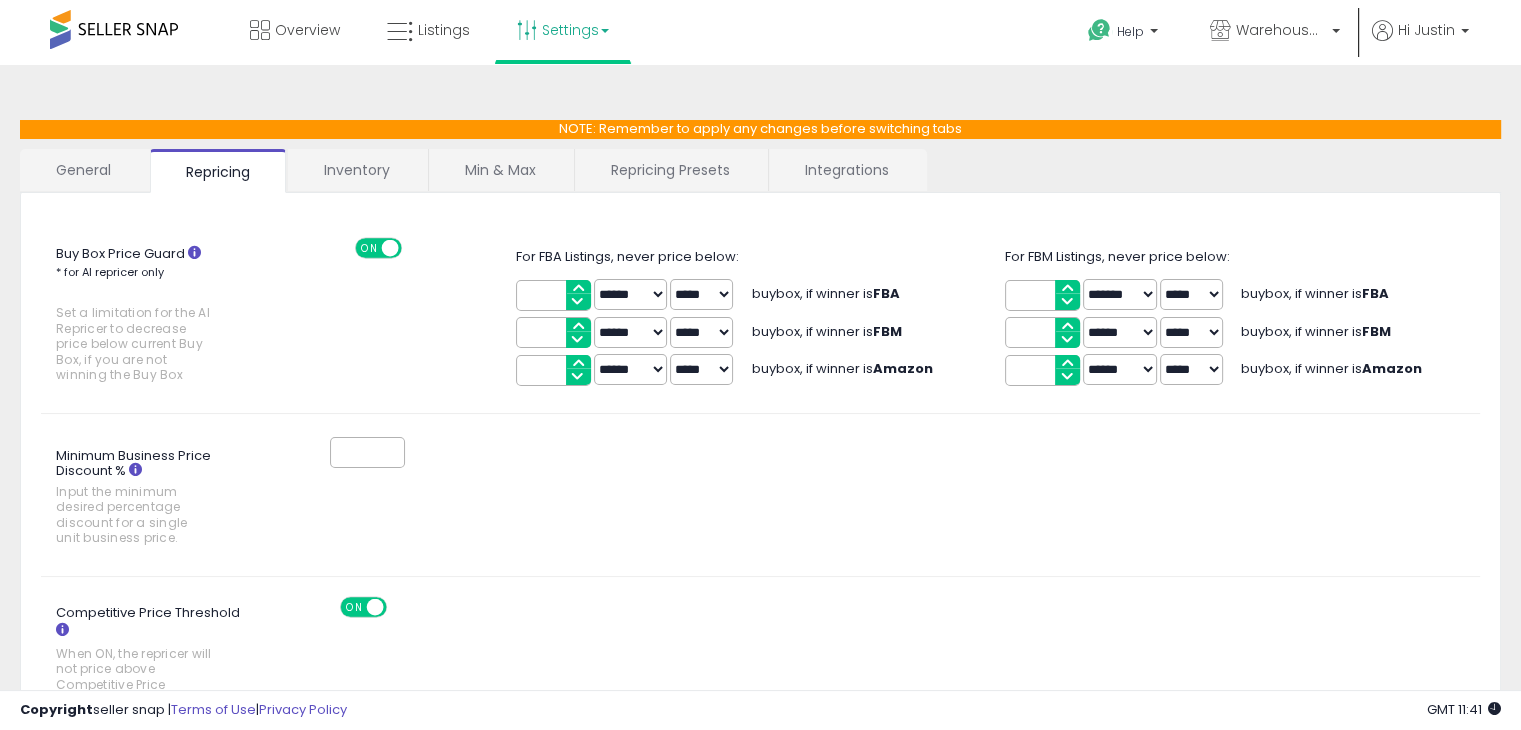 click on "Repricing Presets" at bounding box center (670, 170) 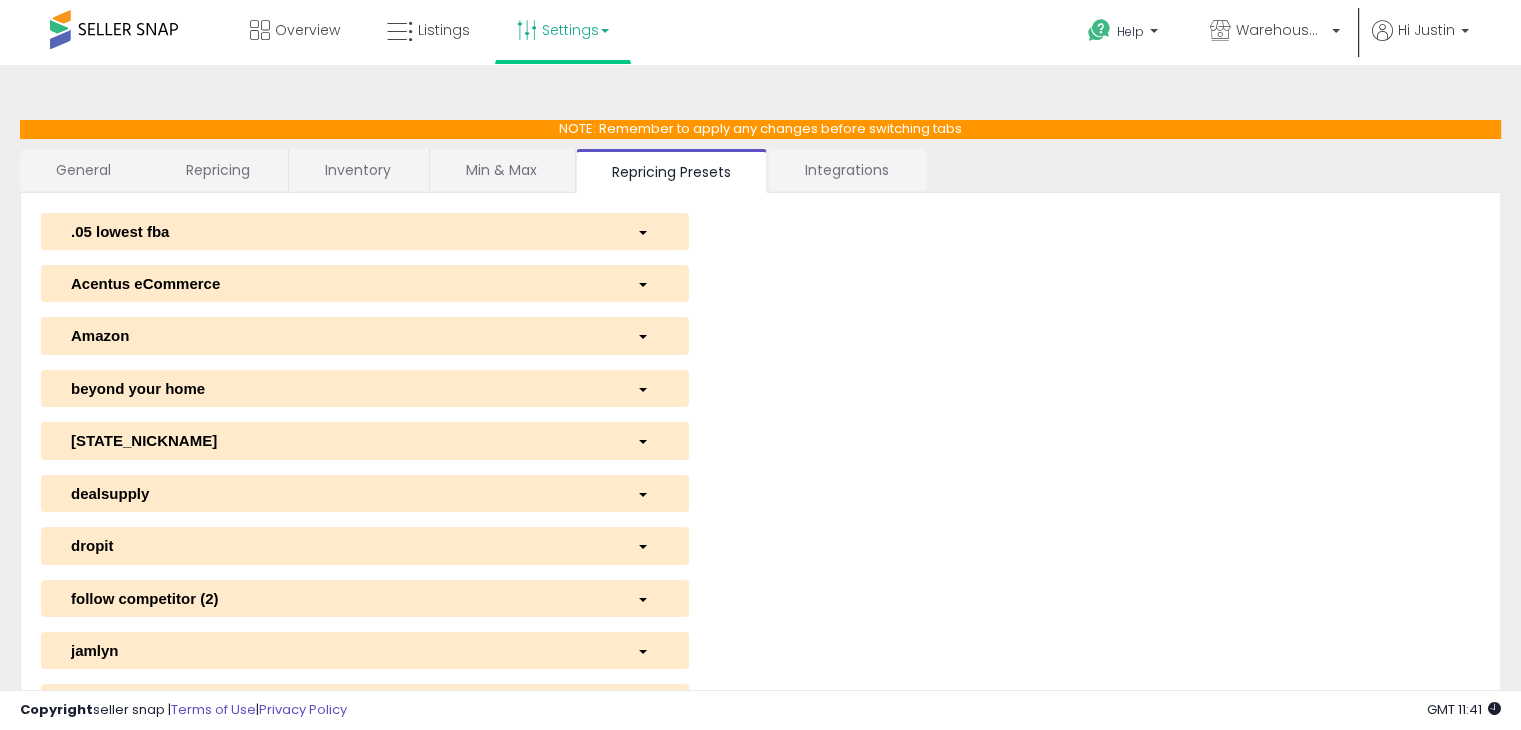 click on "buckeye" at bounding box center (339, 440) 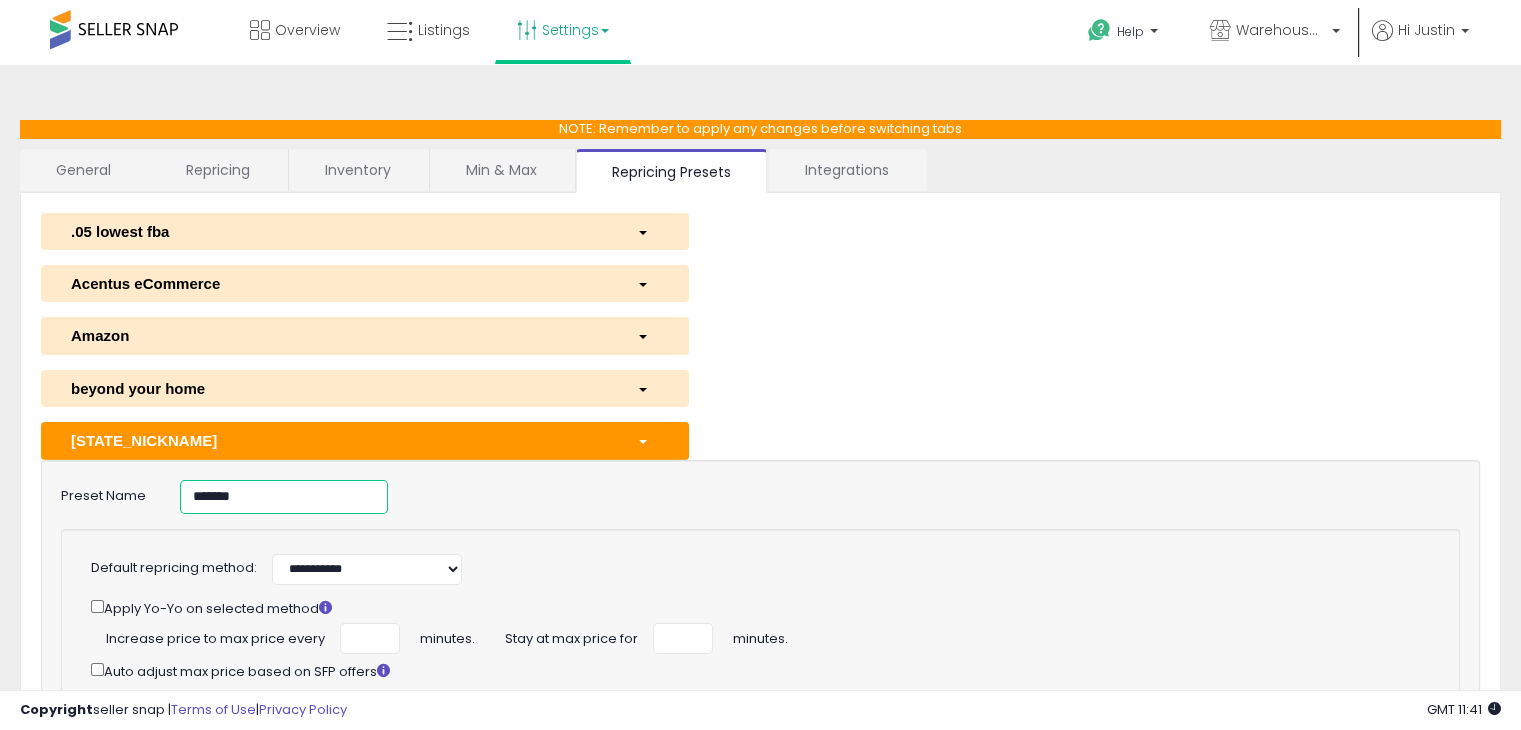 drag, startPoint x: 176, startPoint y: 480, endPoint x: 92, endPoint y: 478, distance: 84.0238 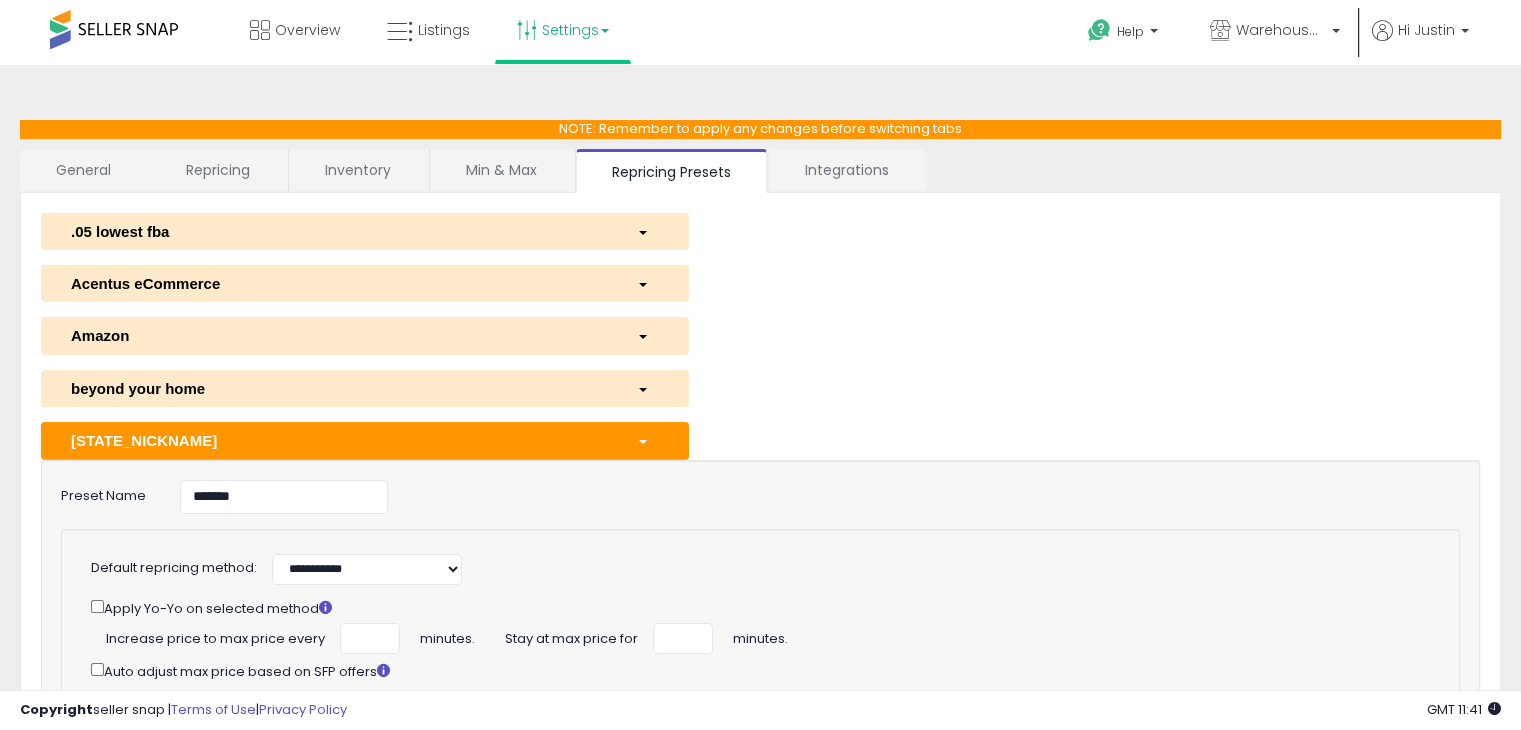 click on "**********" at bounding box center (760, 1387) 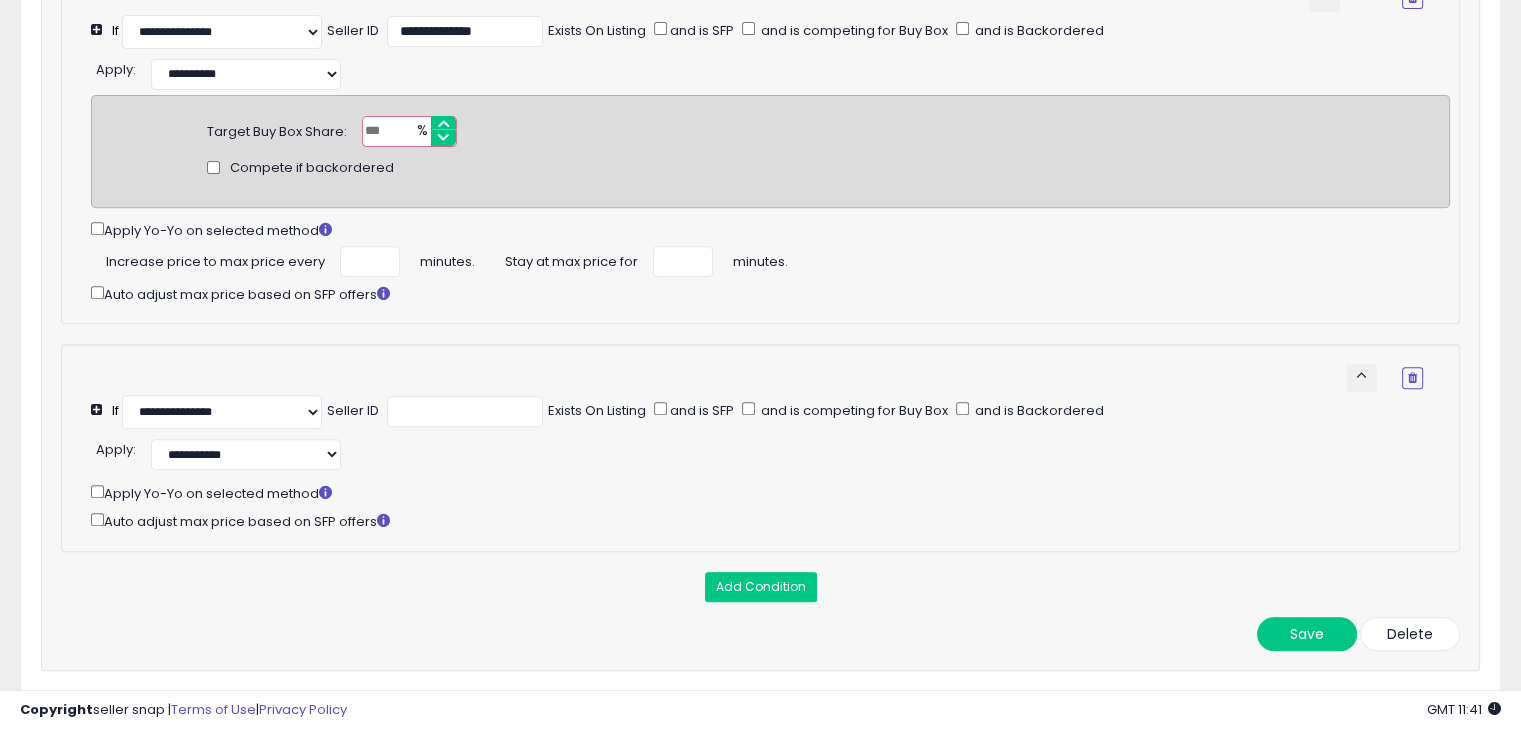 scroll, scrollTop: 1000, scrollLeft: 0, axis: vertical 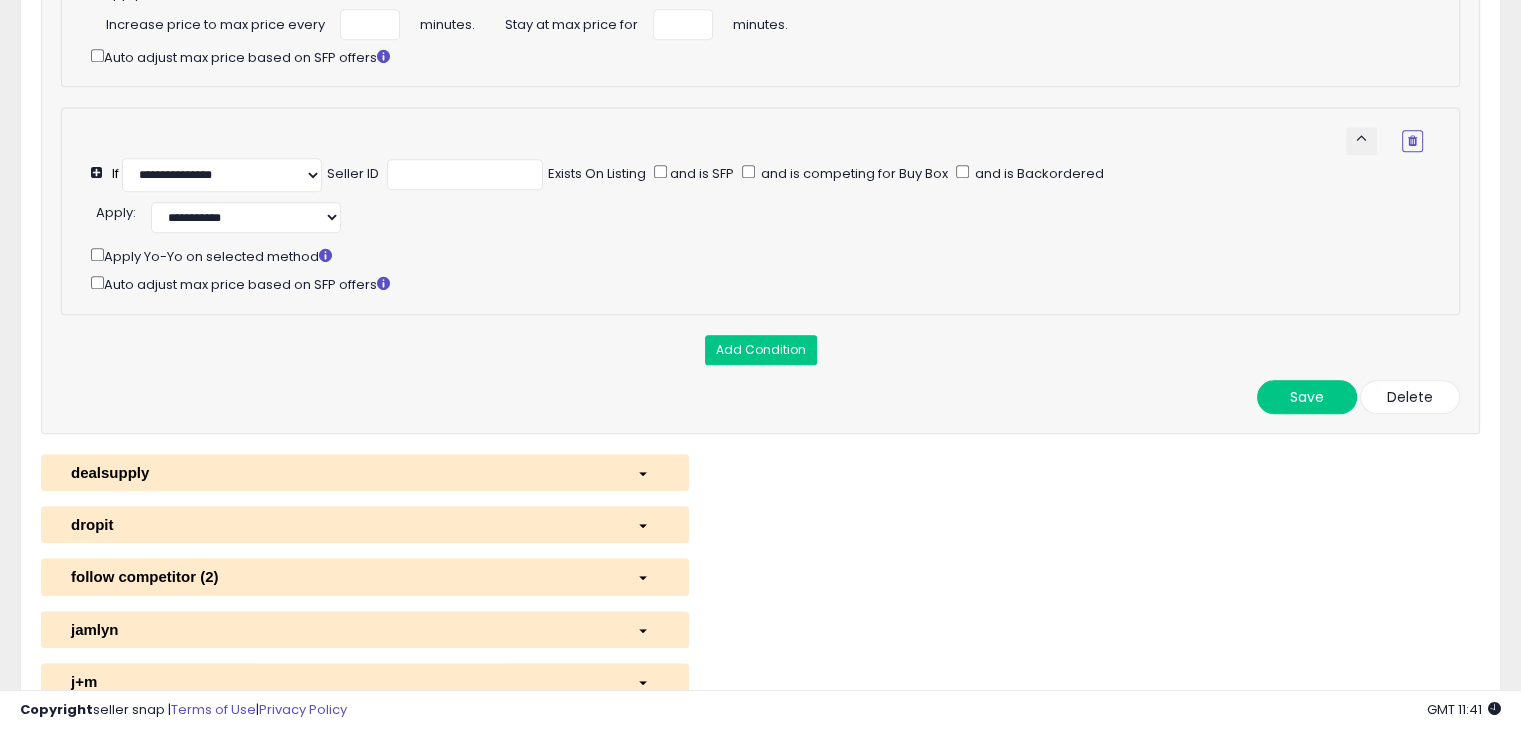 click on "dealsupply" at bounding box center [365, 472] 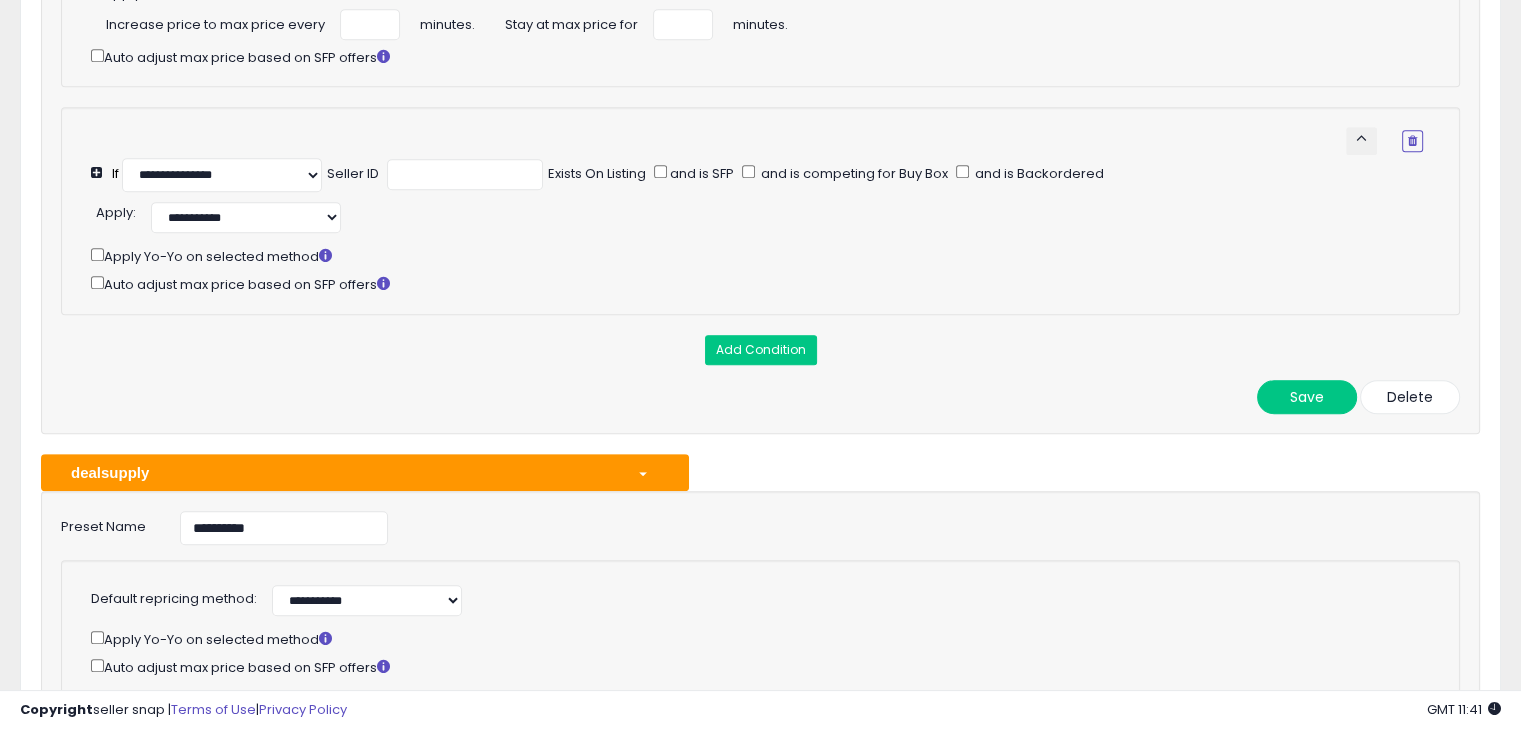 click on "**********" at bounding box center (760, 725) 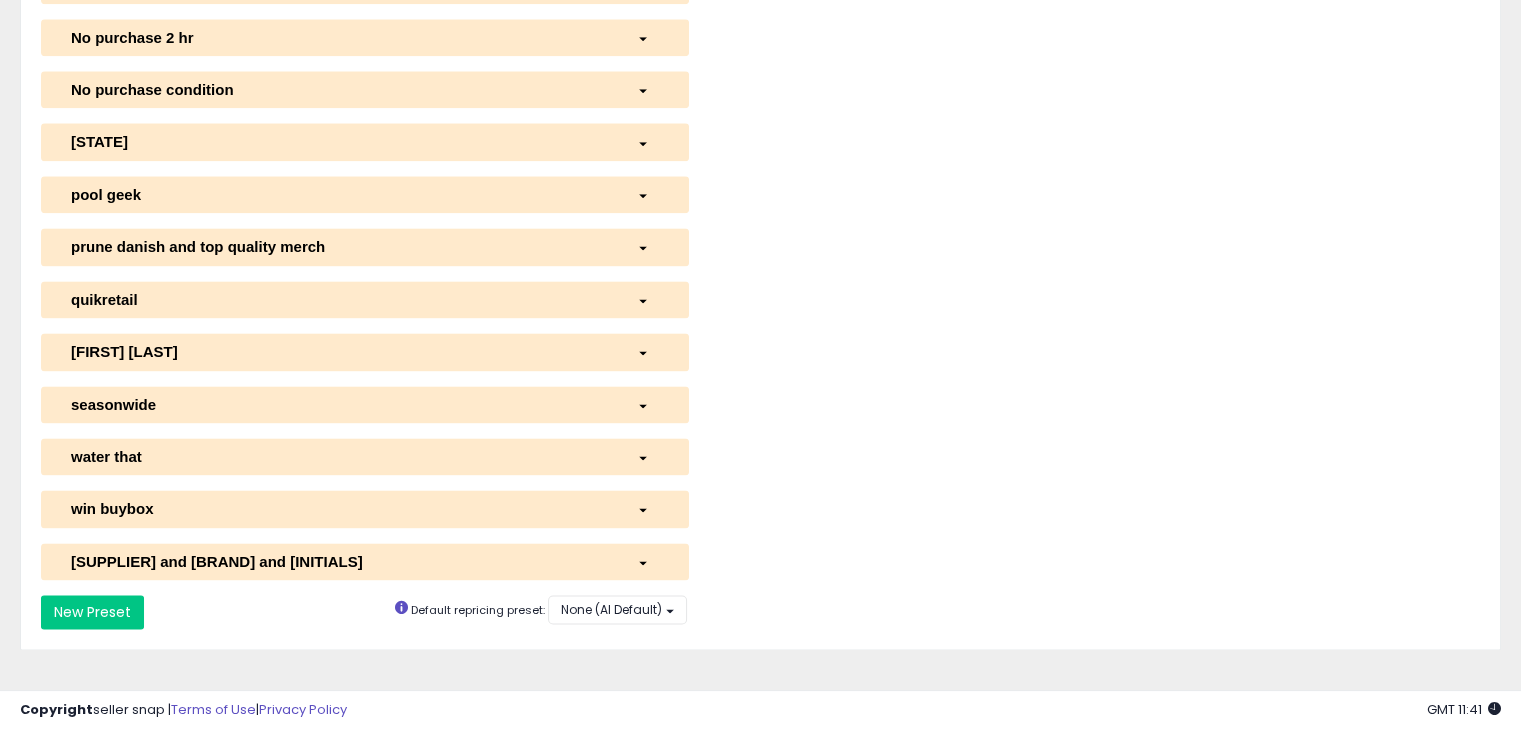 scroll, scrollTop: 2640, scrollLeft: 0, axis: vertical 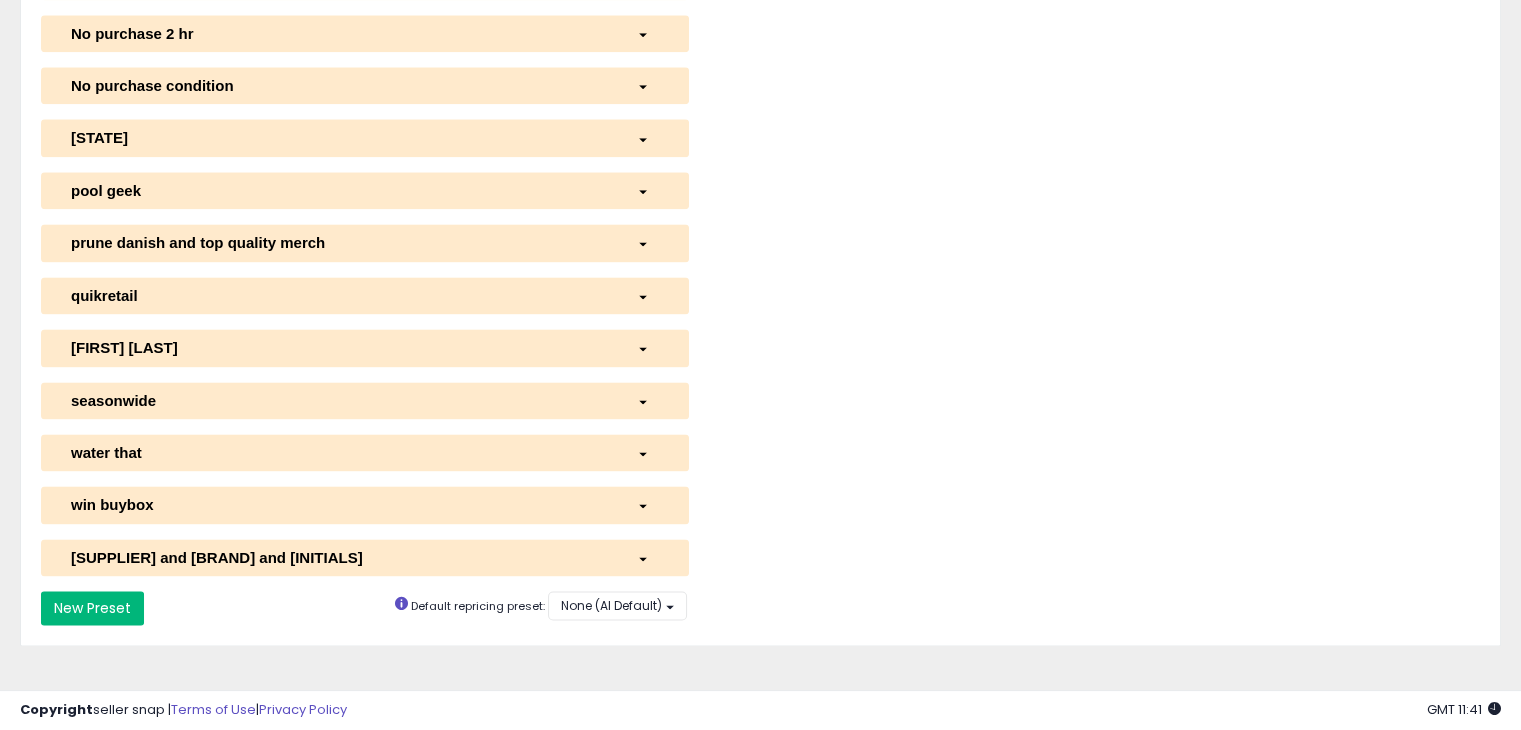 click on "New Preset" at bounding box center [92, 608] 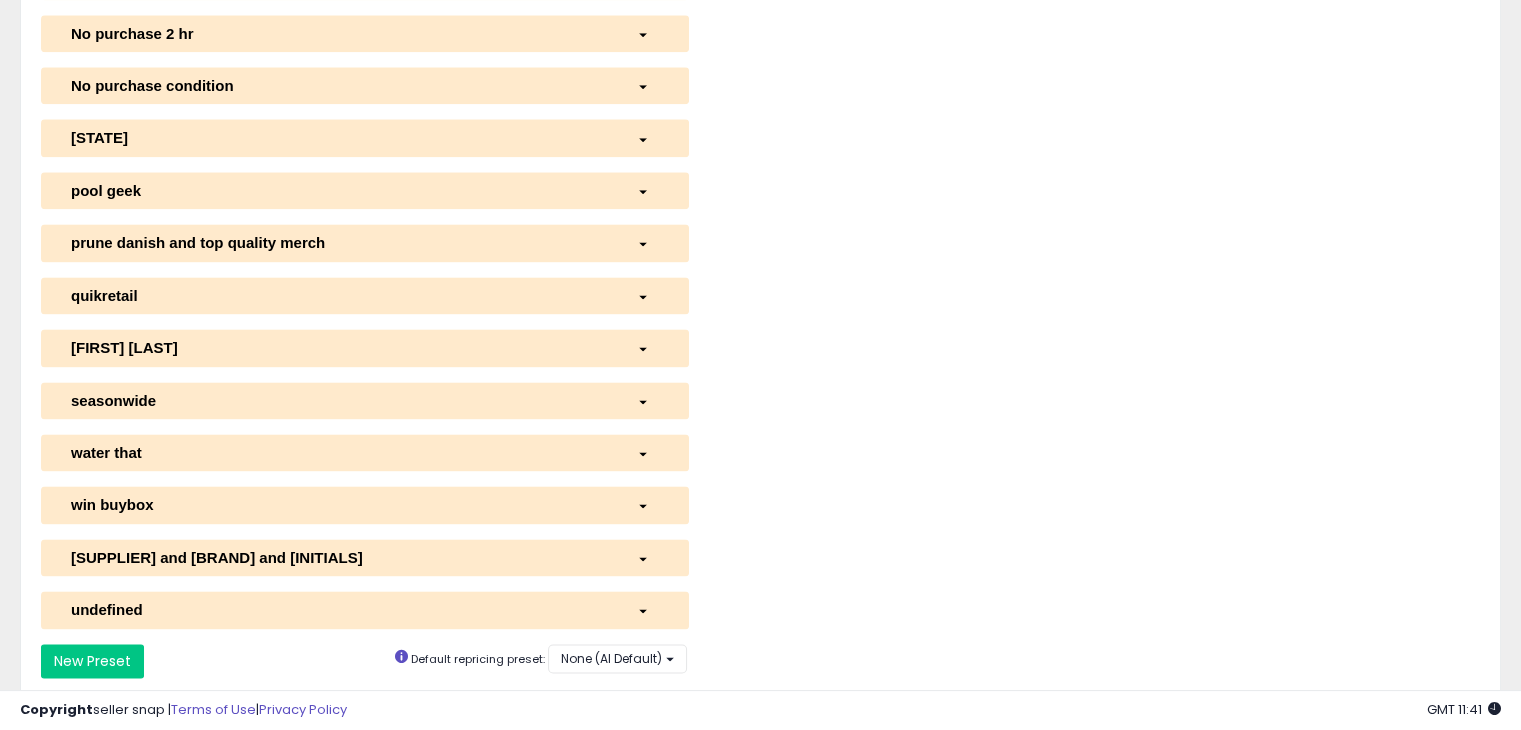 click on "**********" at bounding box center (760, -888) 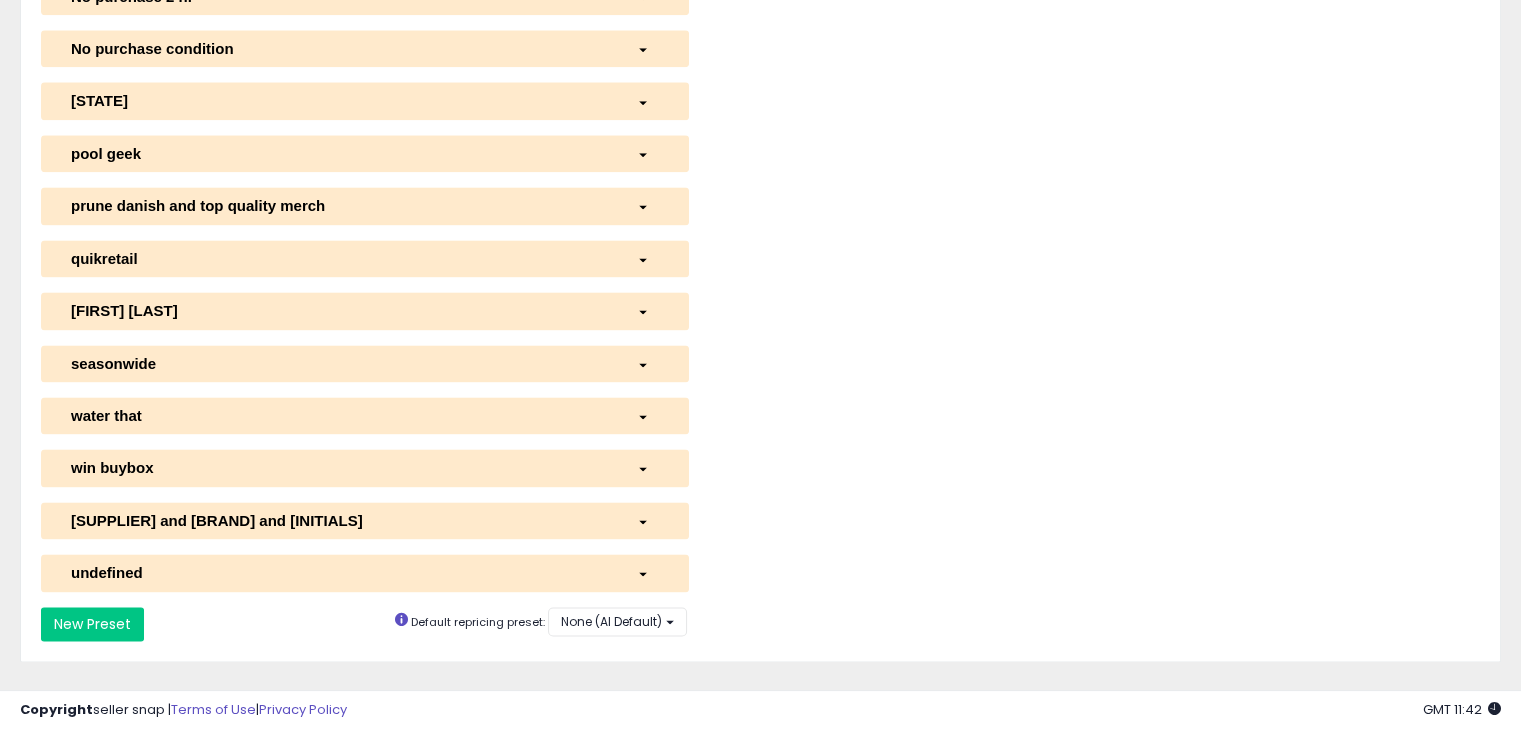 scroll, scrollTop: 2740, scrollLeft: 0, axis: vertical 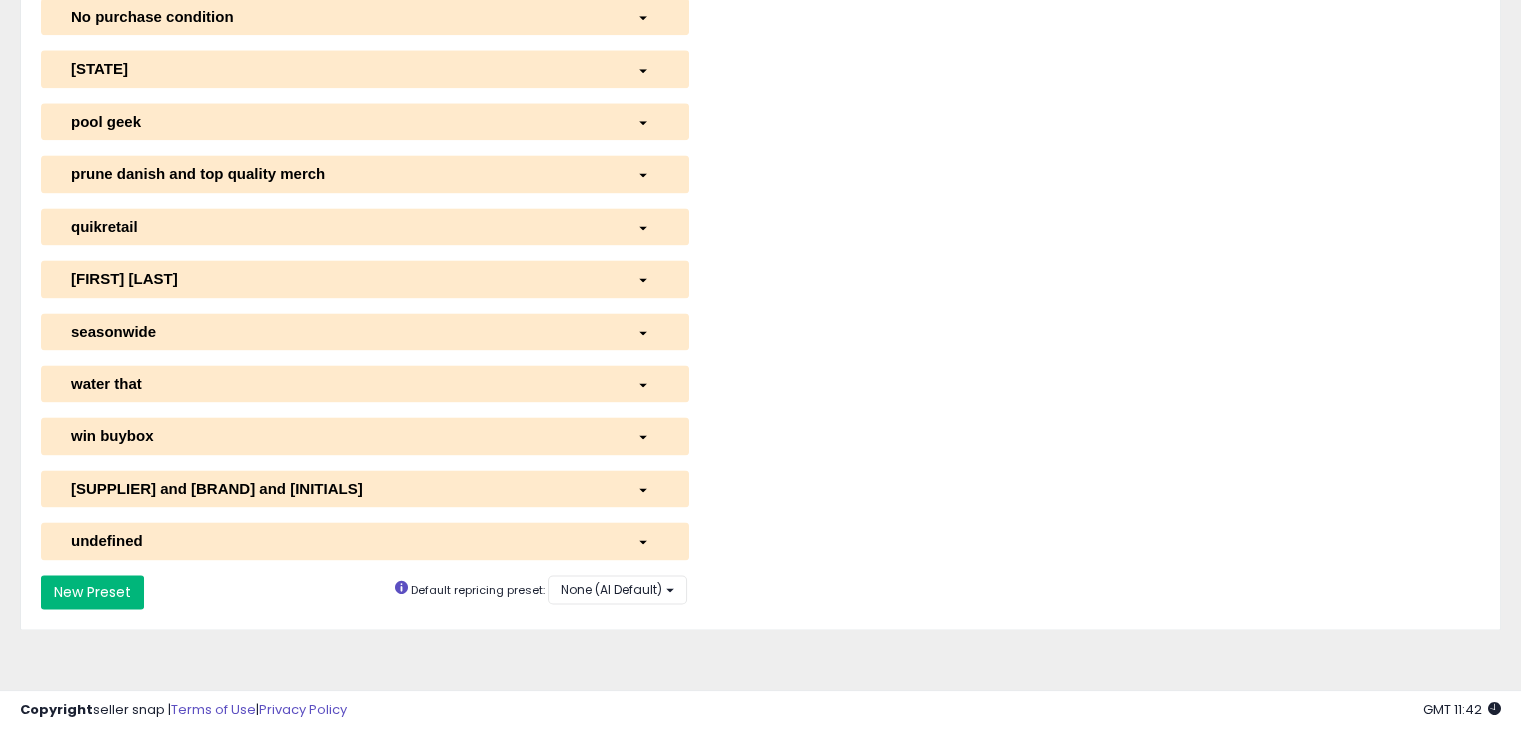 click on "New Preset" at bounding box center (92, 592) 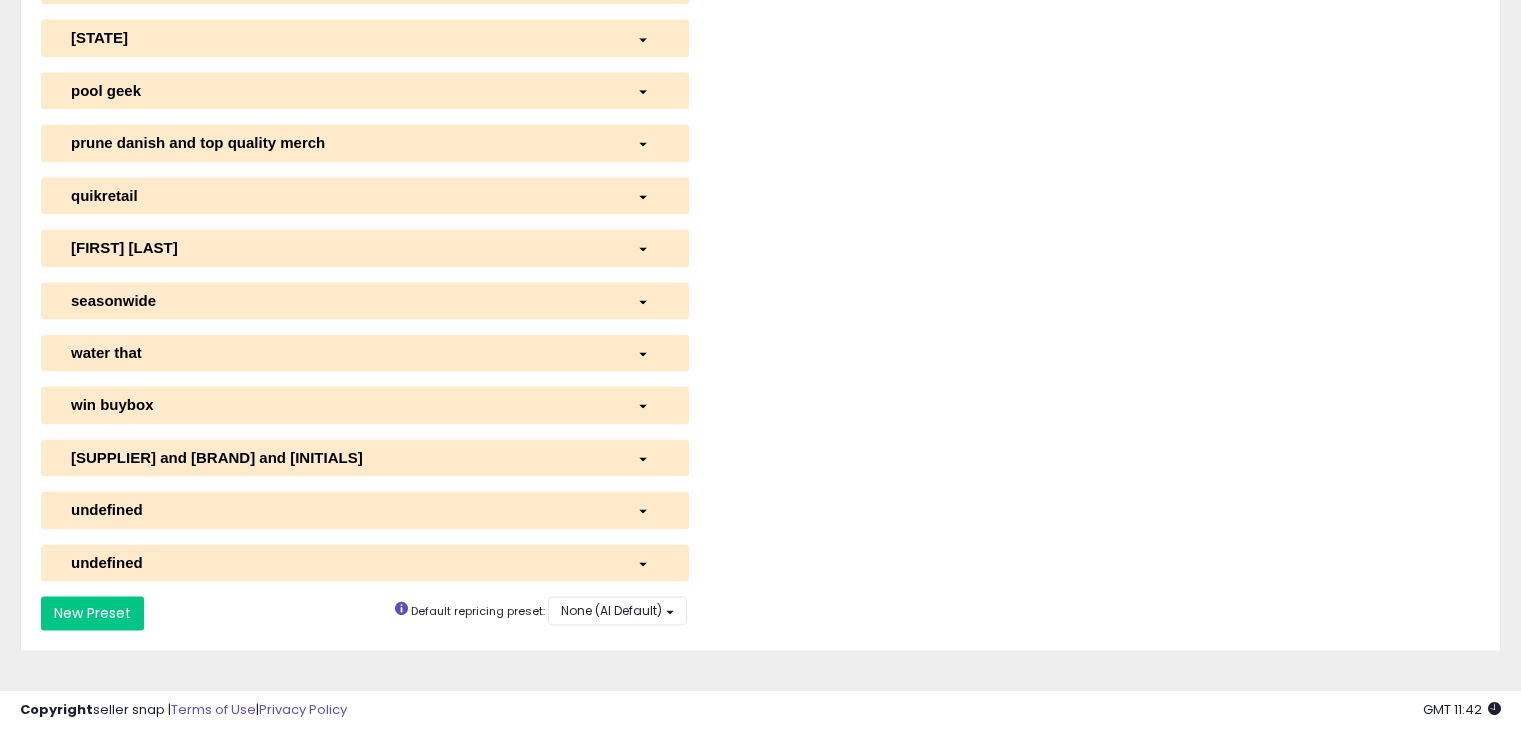 click on "undefined" at bounding box center [339, 509] 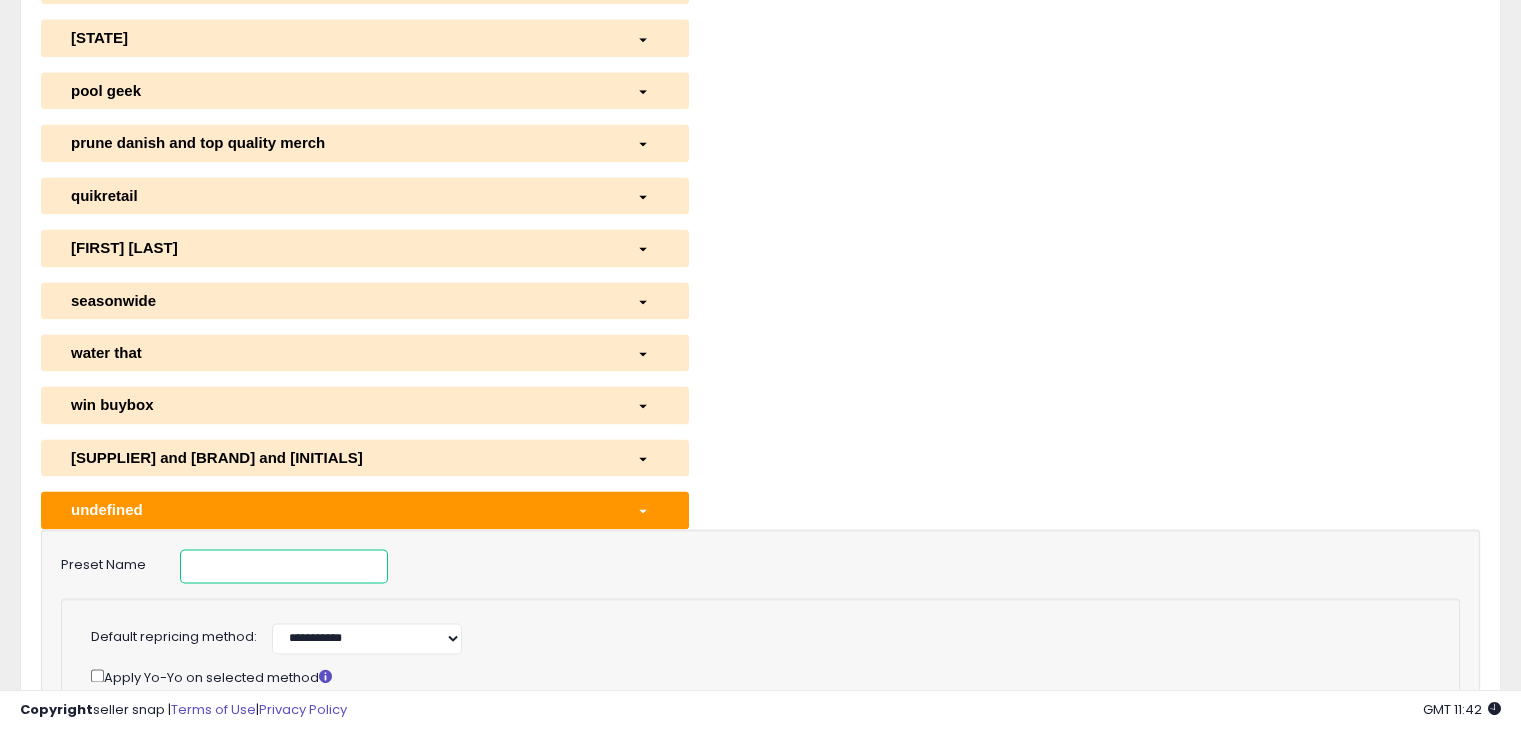 click at bounding box center (284, 566) 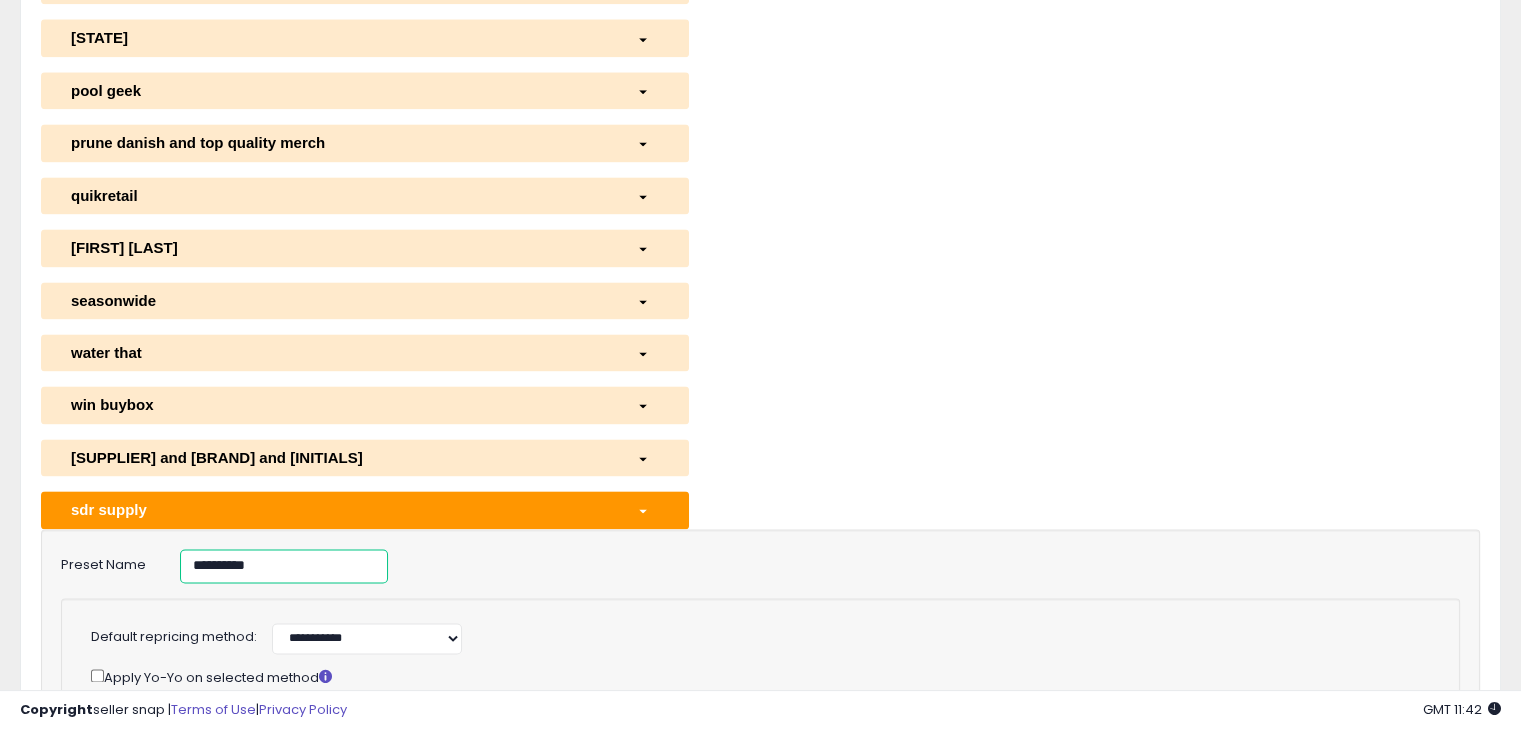 type on "**********" 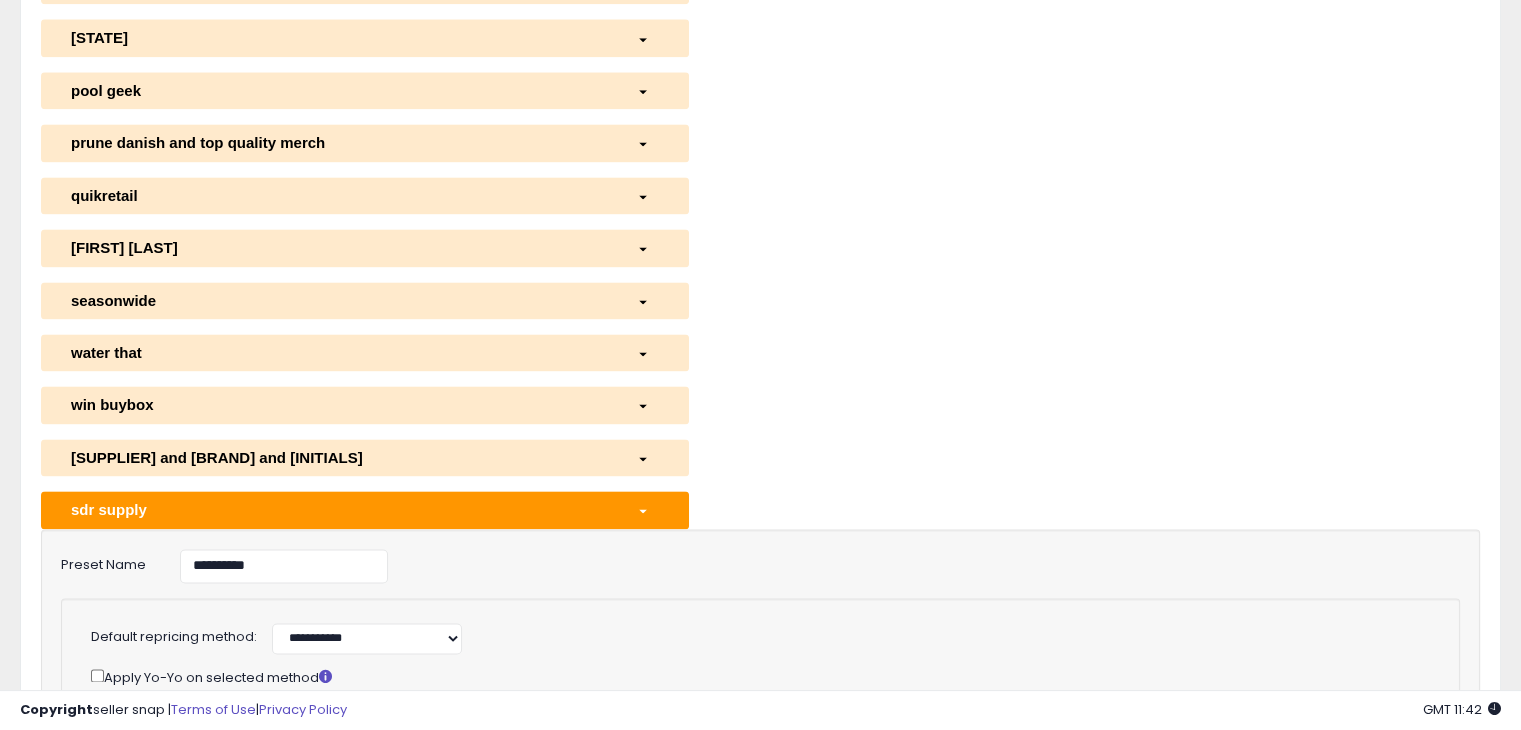 click on "**********" at bounding box center (760, -795) 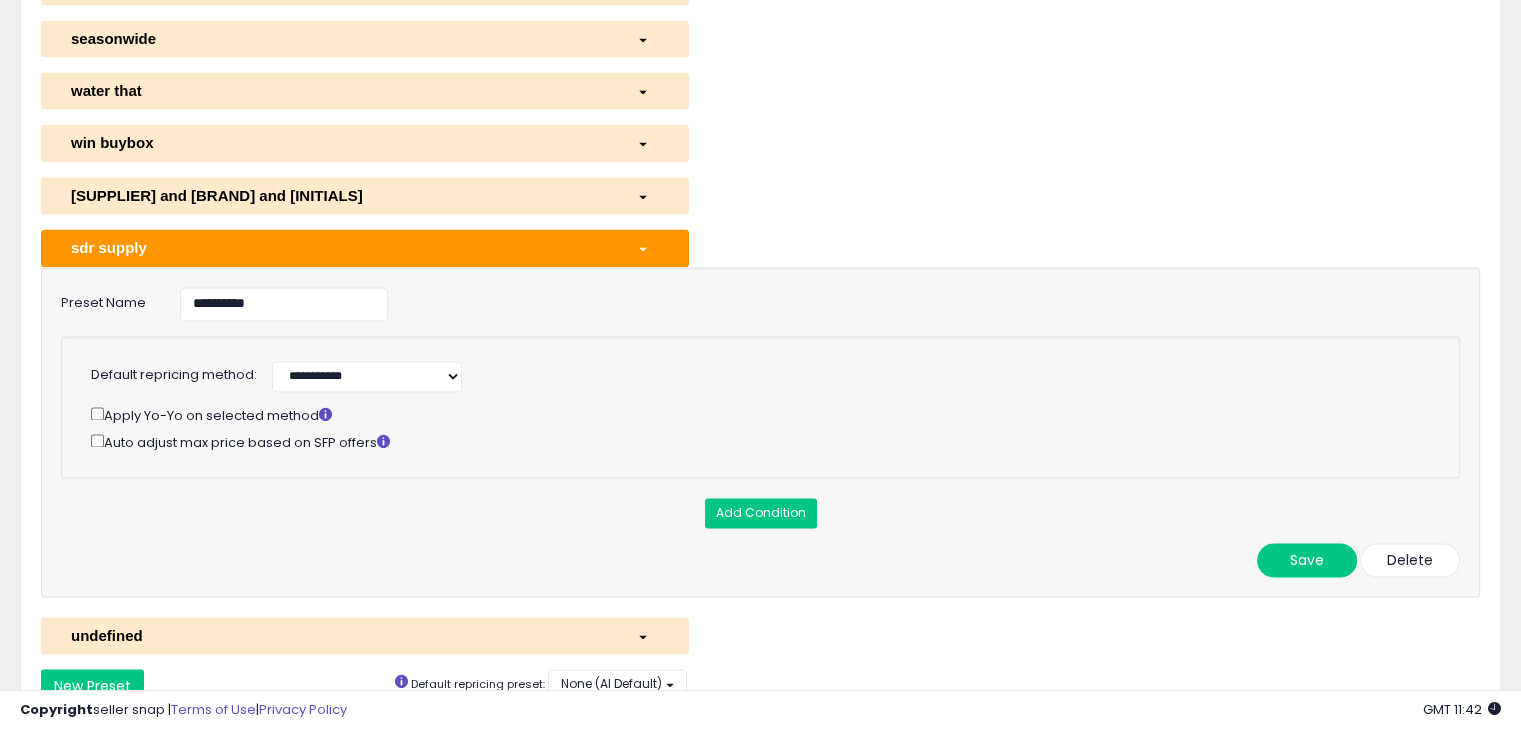 scroll, scrollTop: 3020, scrollLeft: 0, axis: vertical 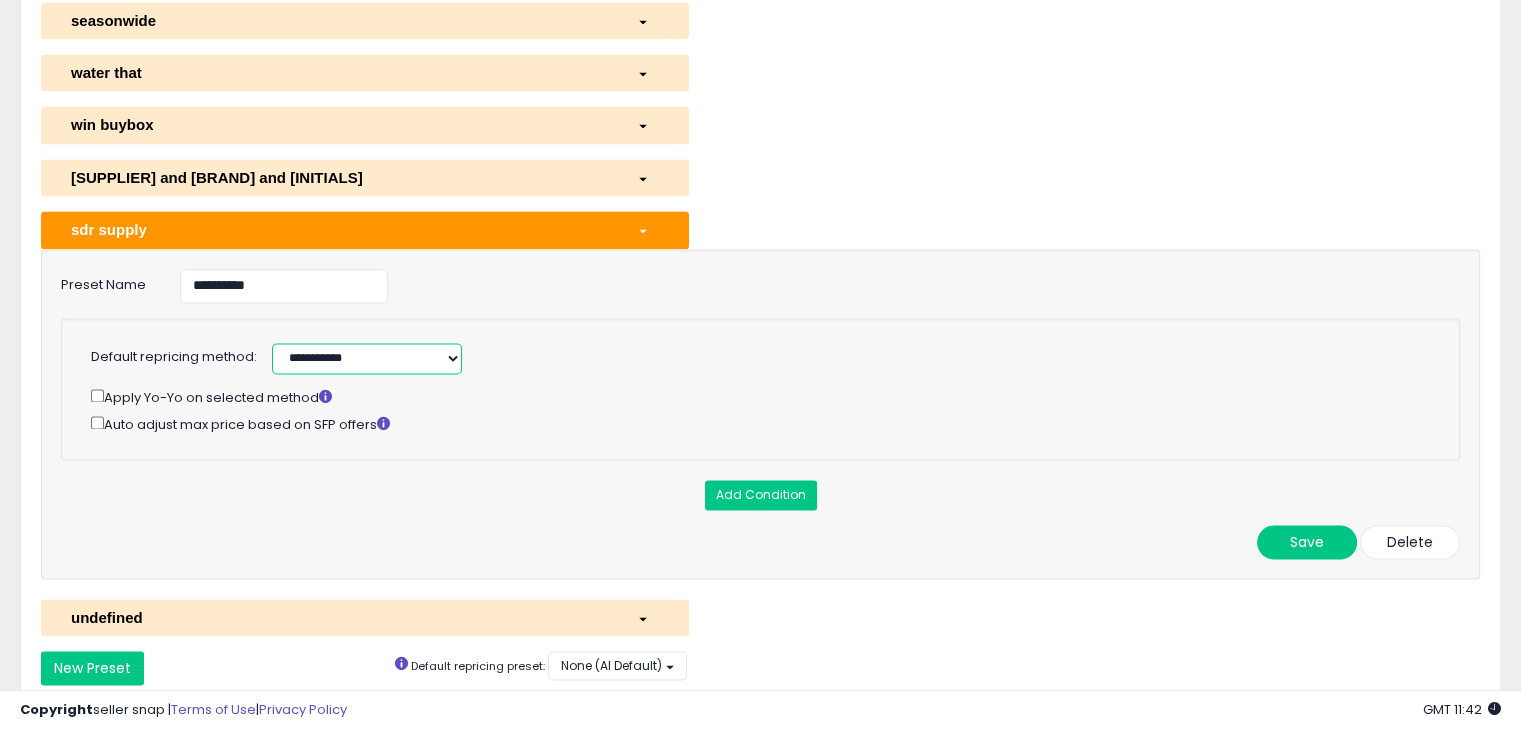 click on "**********" at bounding box center [367, 358] 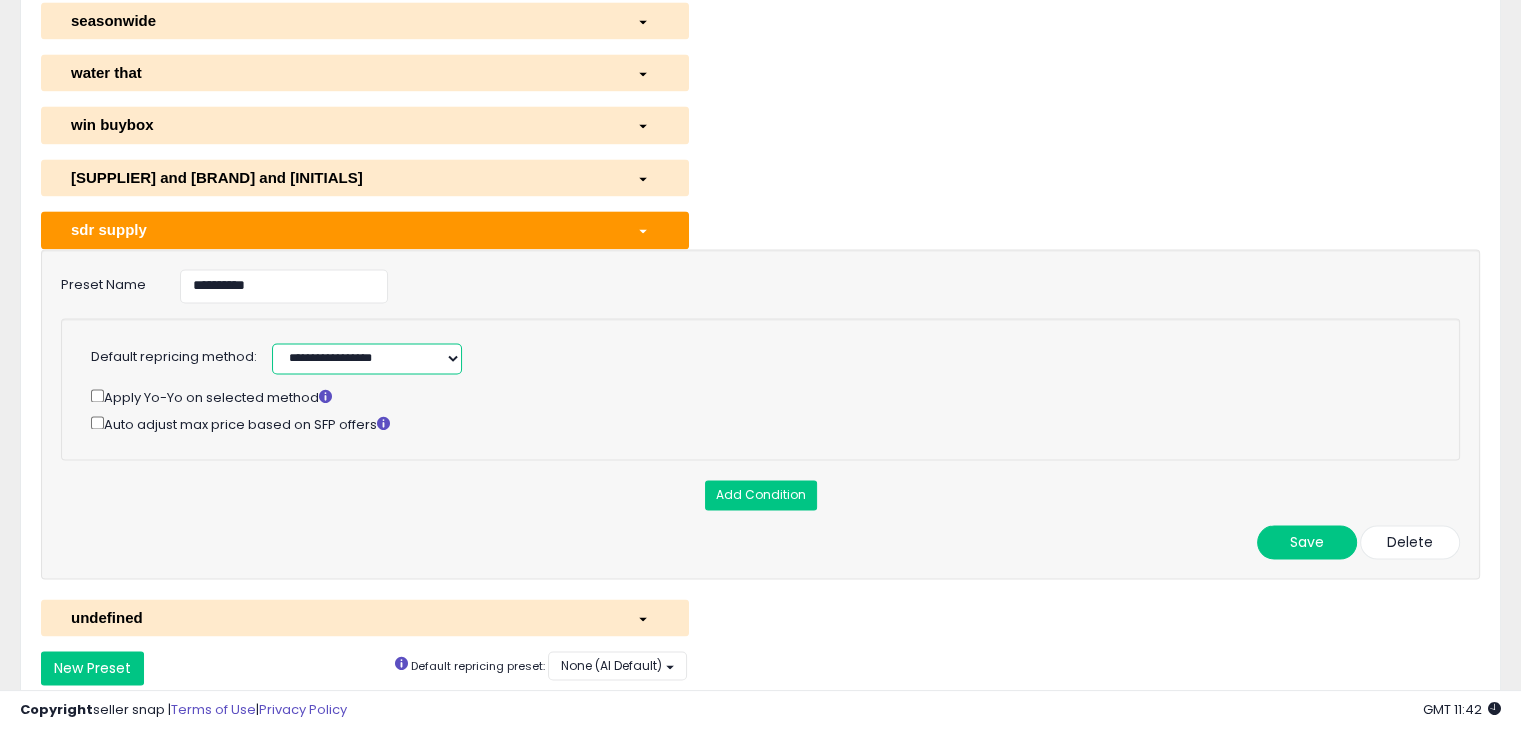 click on "**********" at bounding box center (367, 358) 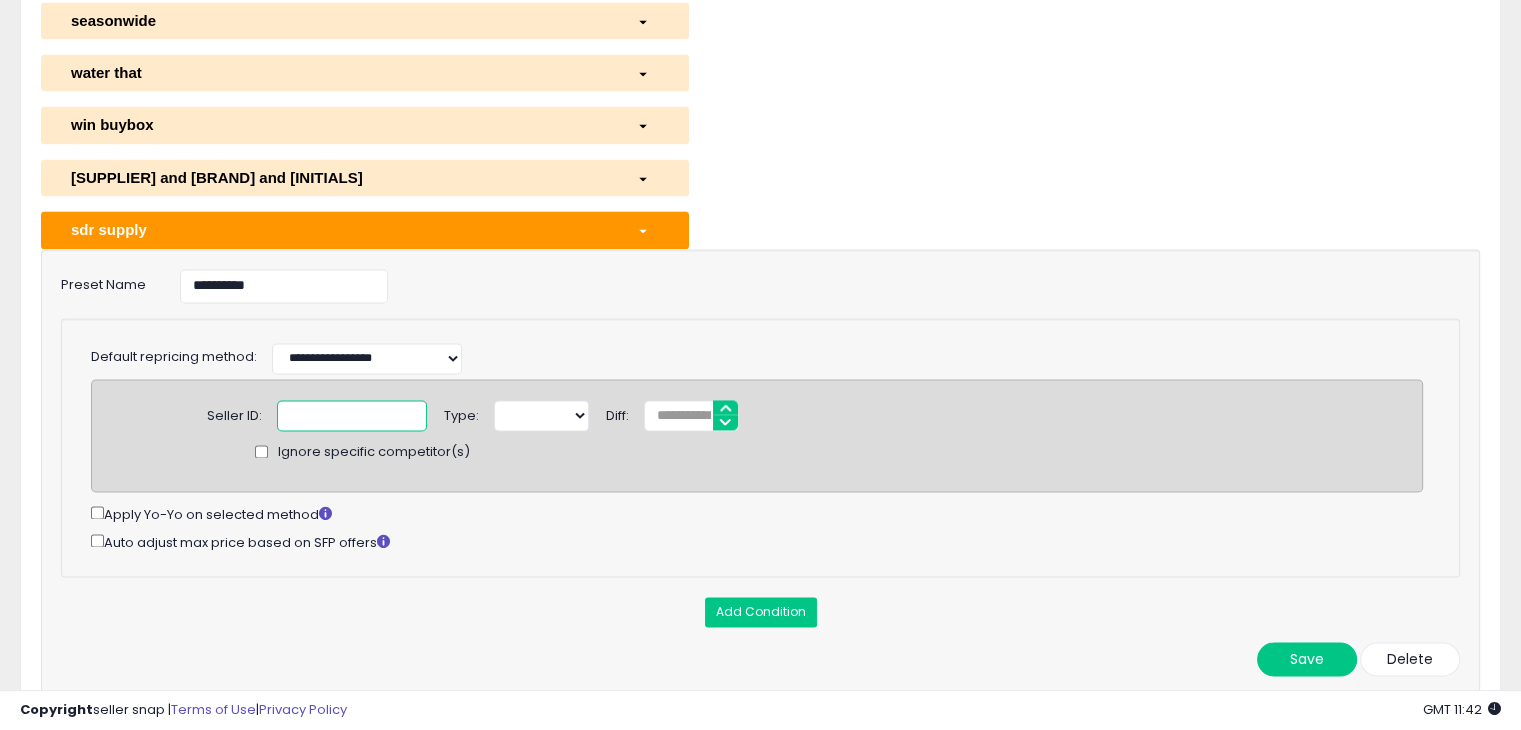 click at bounding box center [352, 415] 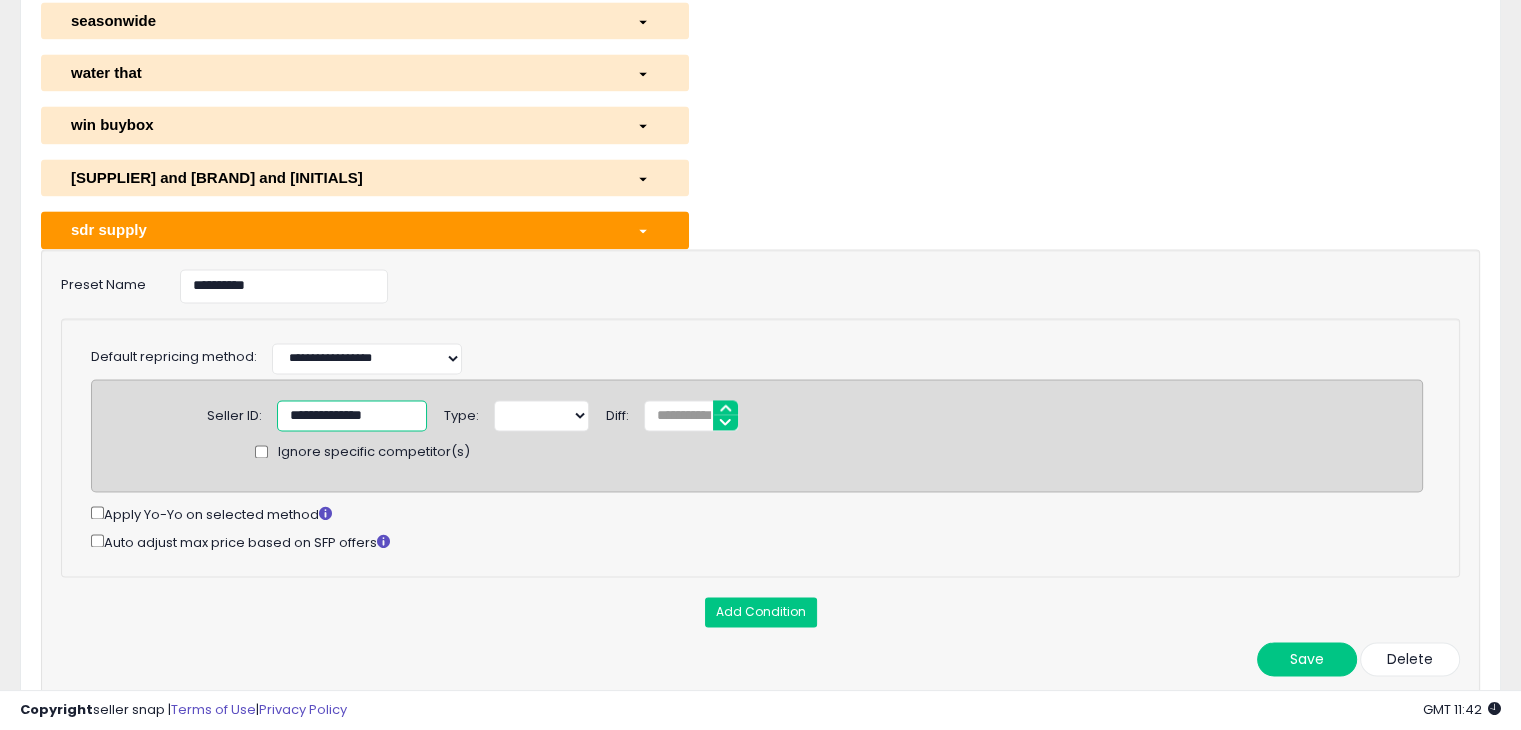 scroll, scrollTop: 0, scrollLeft: 5, axis: horizontal 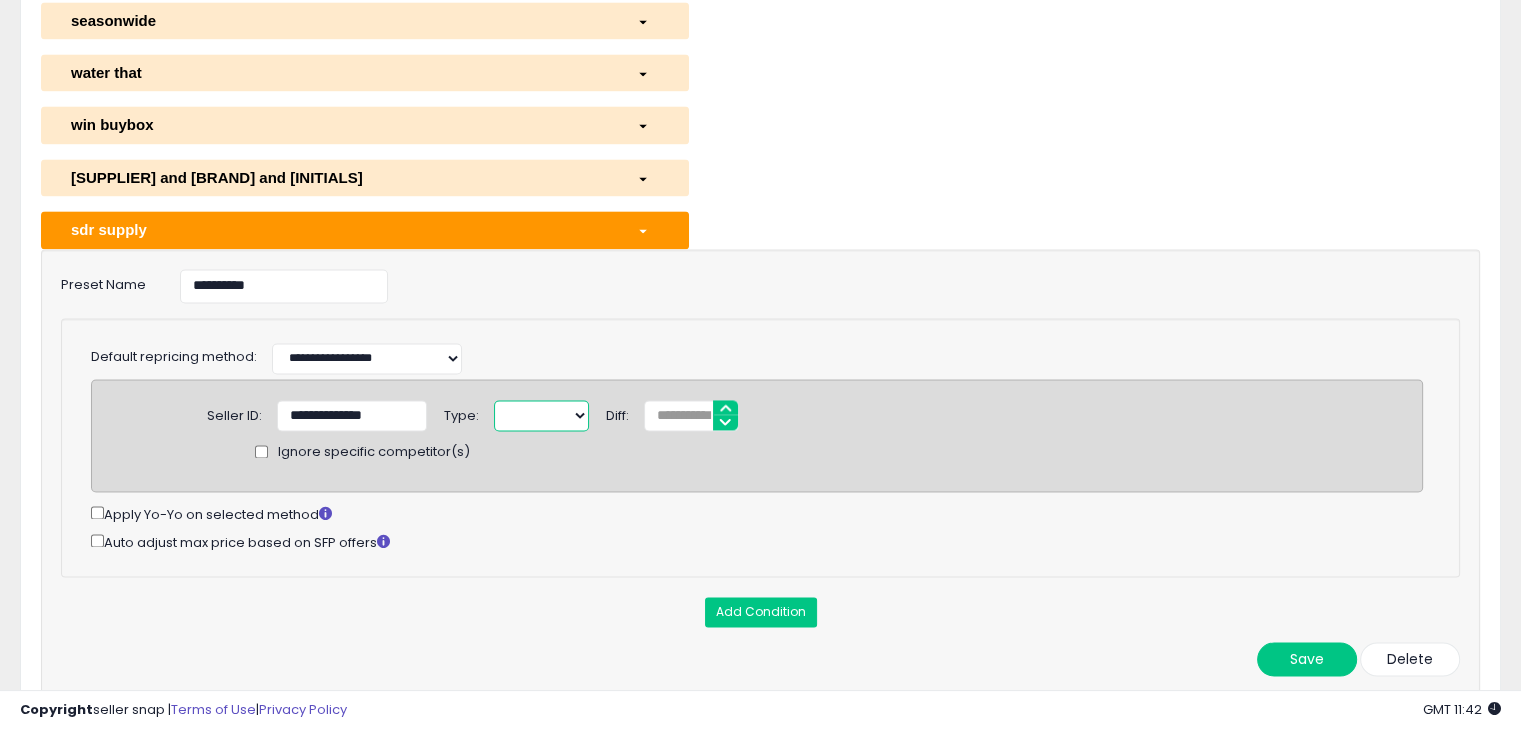 click on "******
*******" at bounding box center (541, 415) 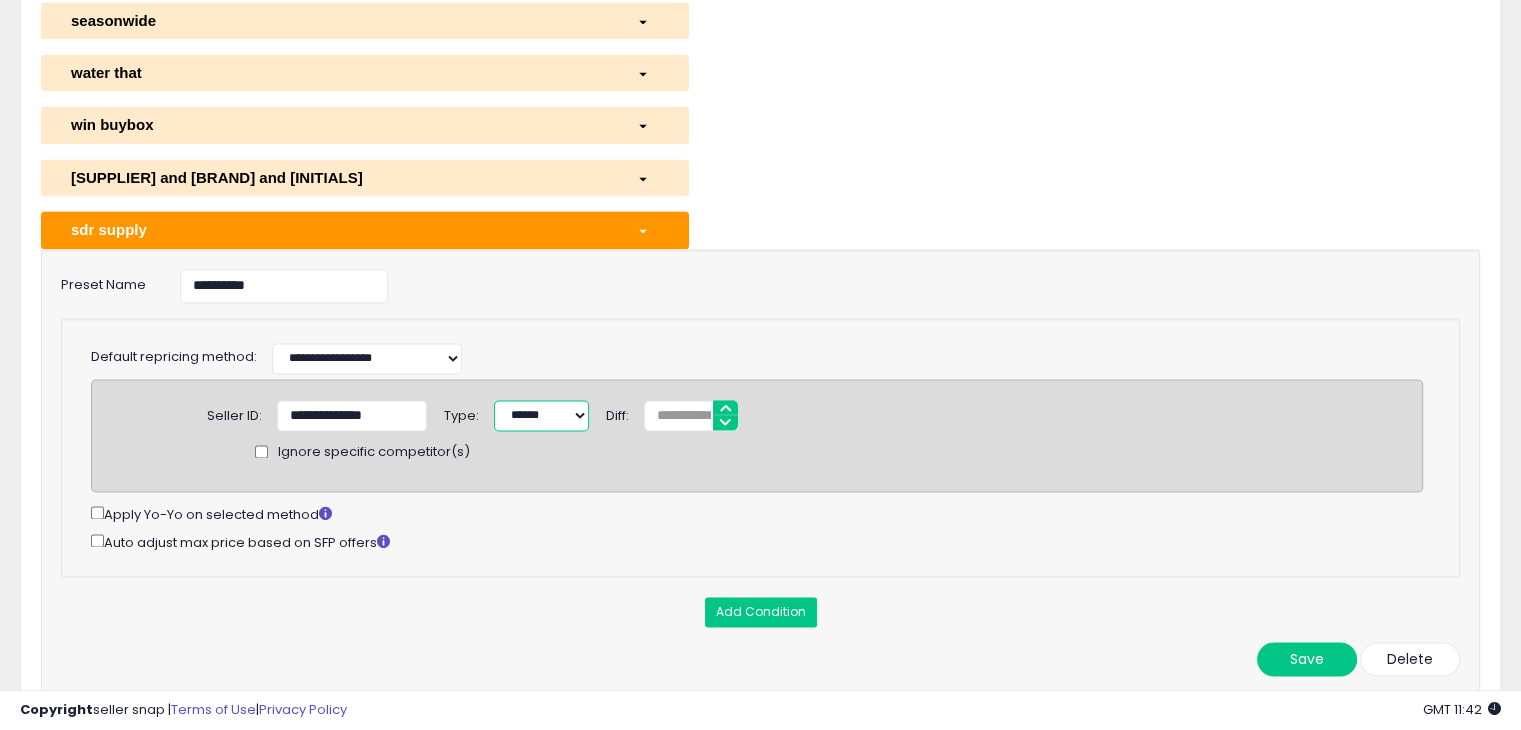click on "******
*******" at bounding box center [541, 415] 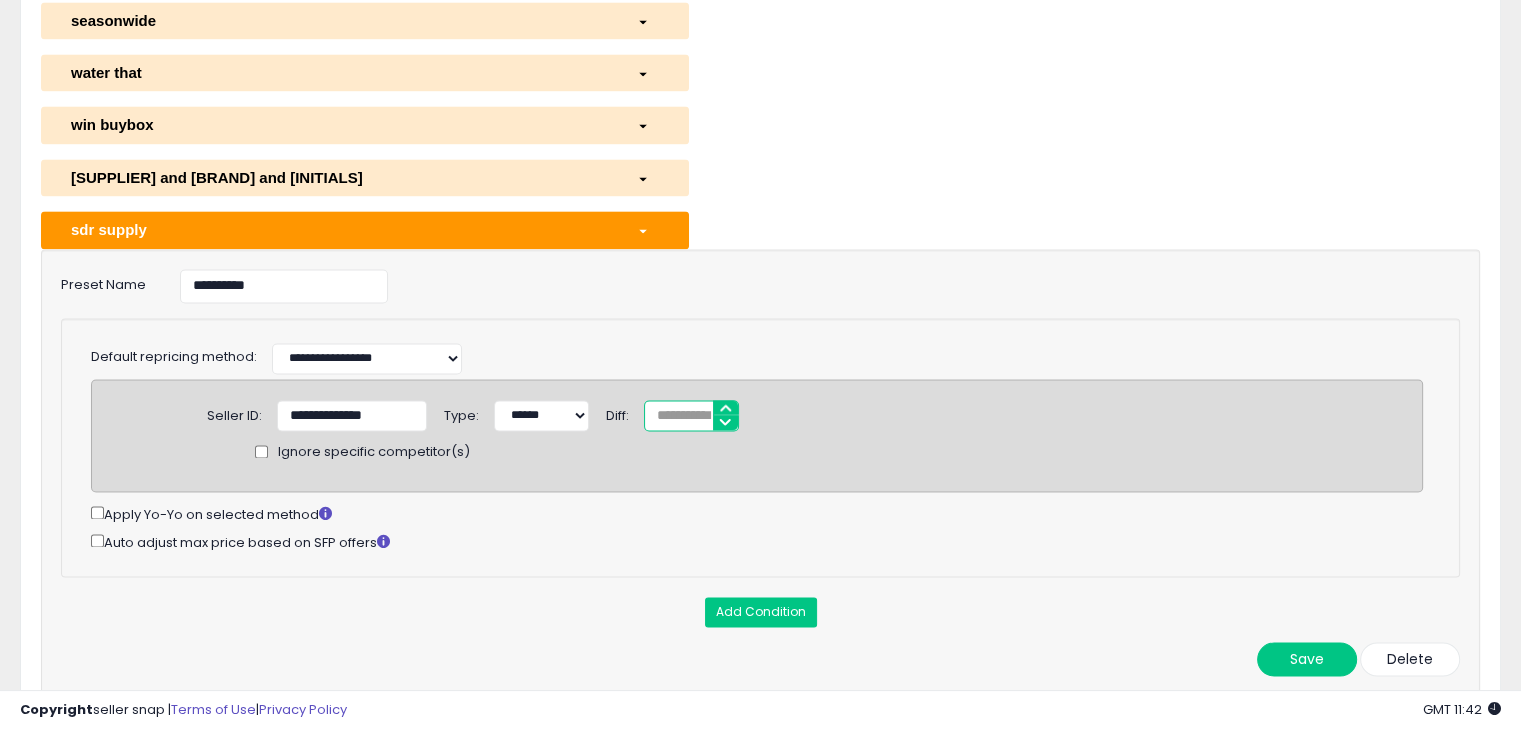 click at bounding box center [691, 415] 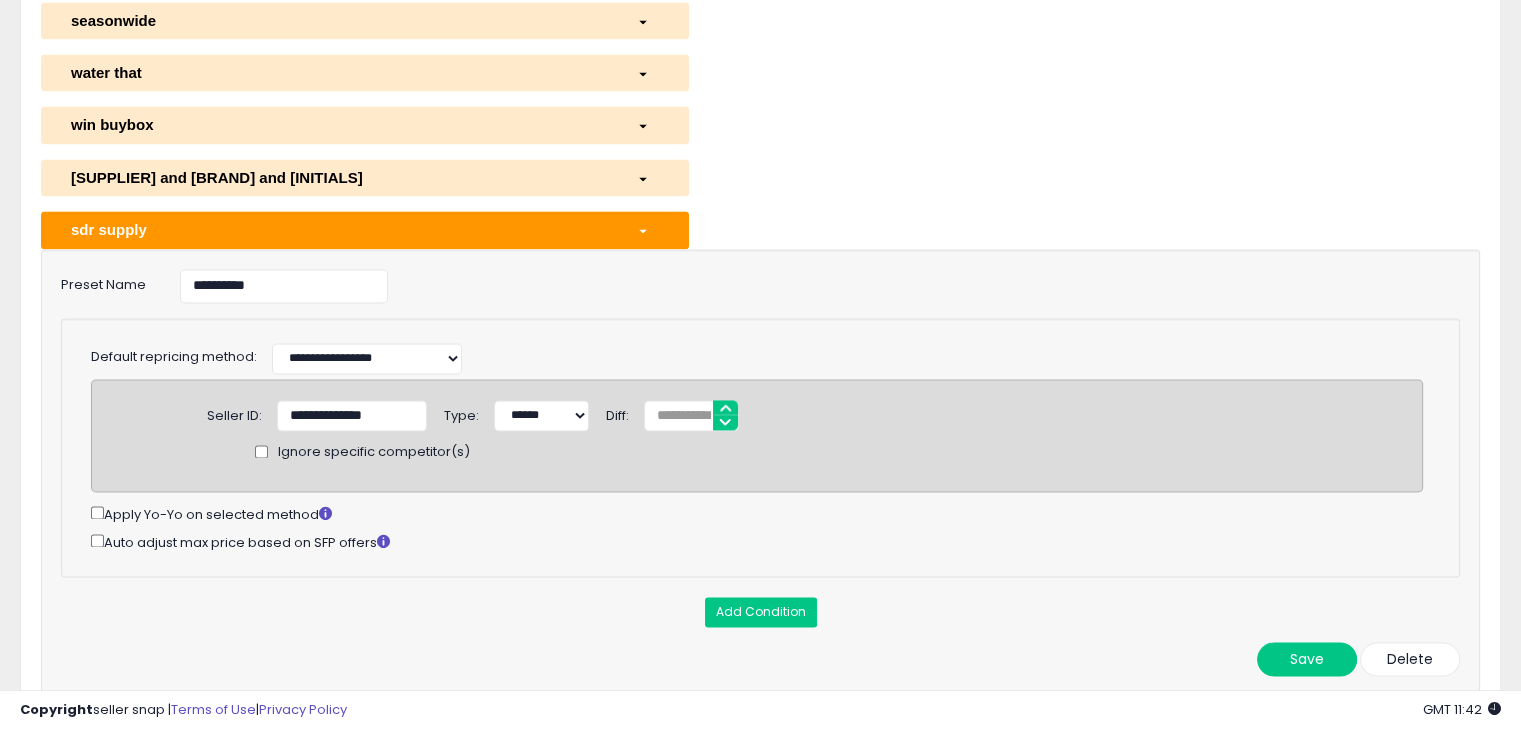 click on "Add Condition" at bounding box center [760, 612] 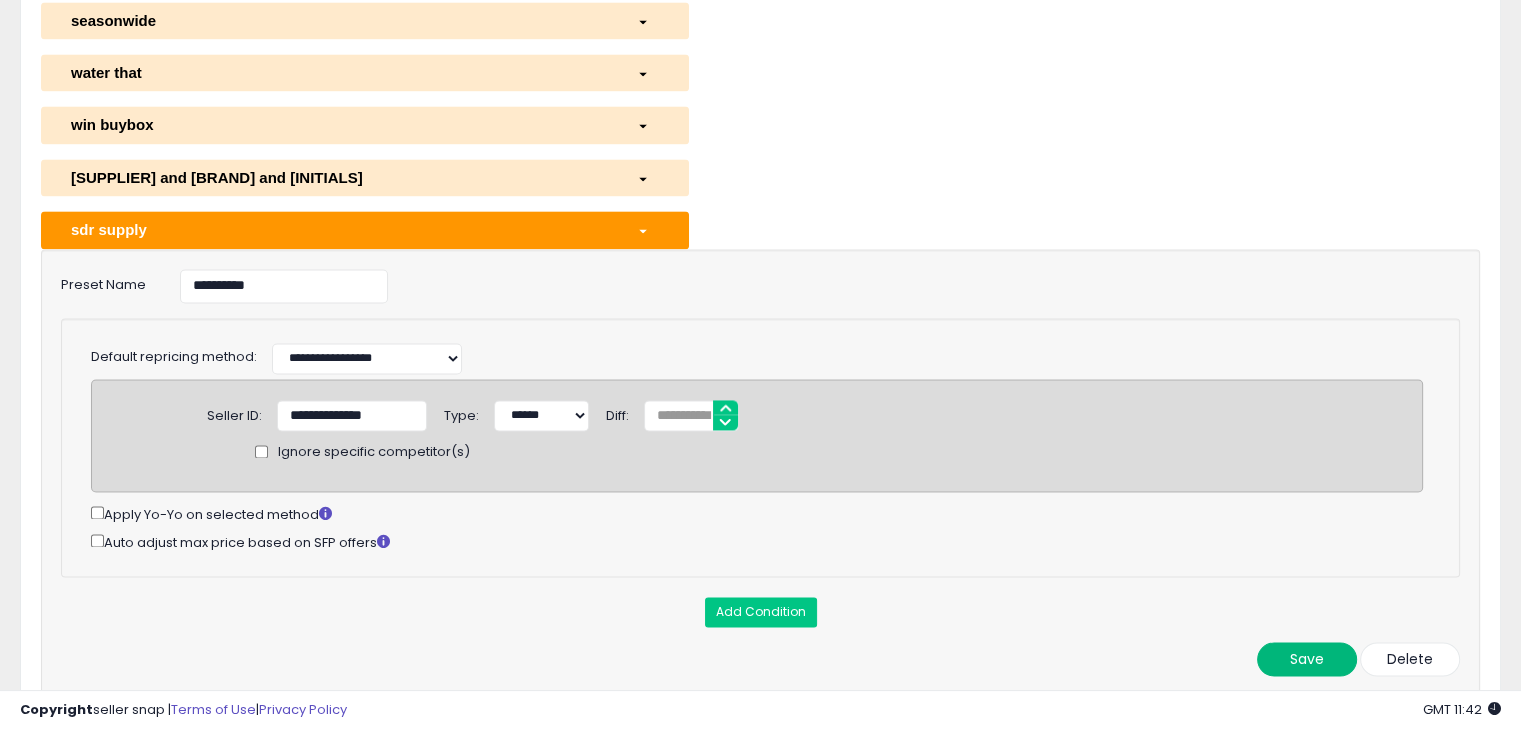 click on "Save" at bounding box center (1307, 659) 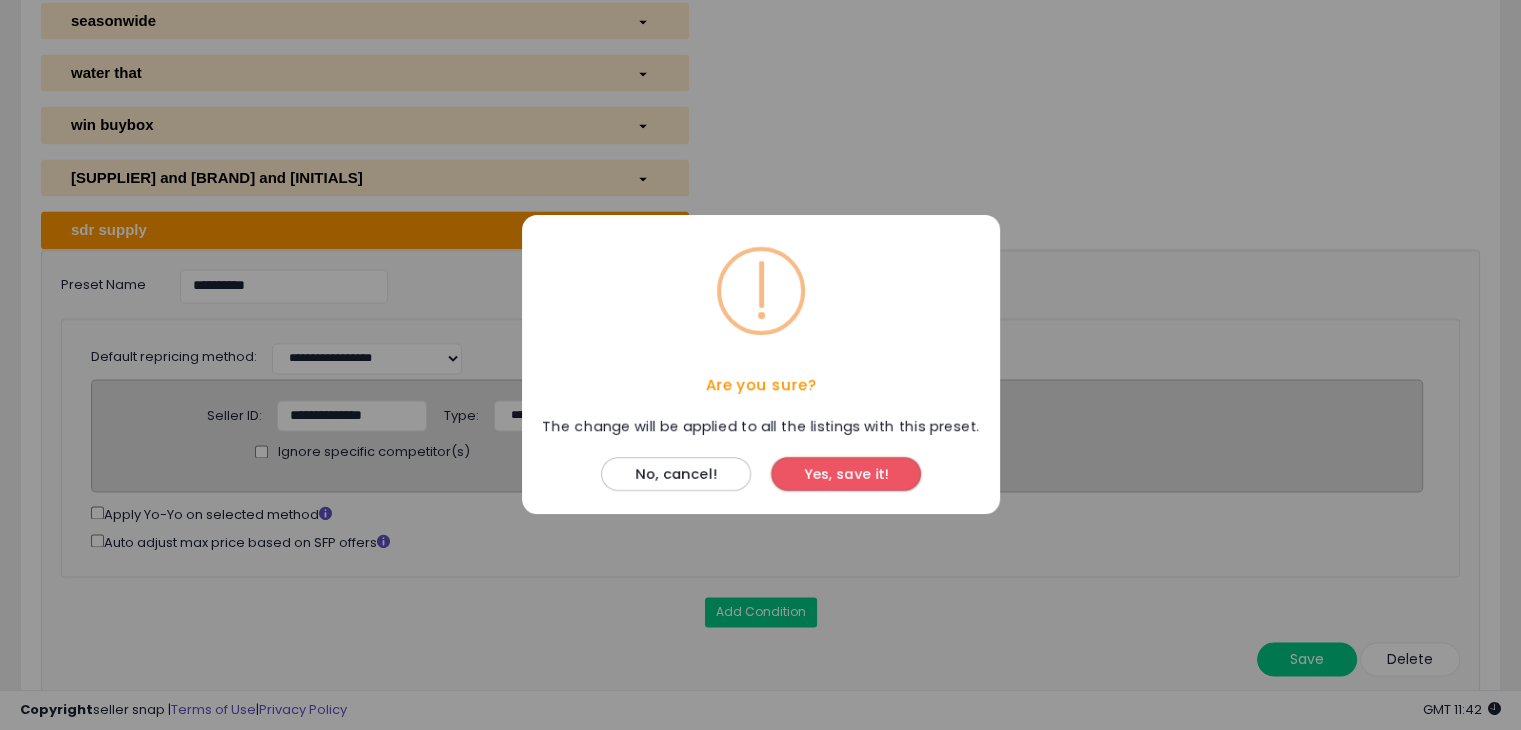 click on "Yes, save it!" at bounding box center [846, 475] 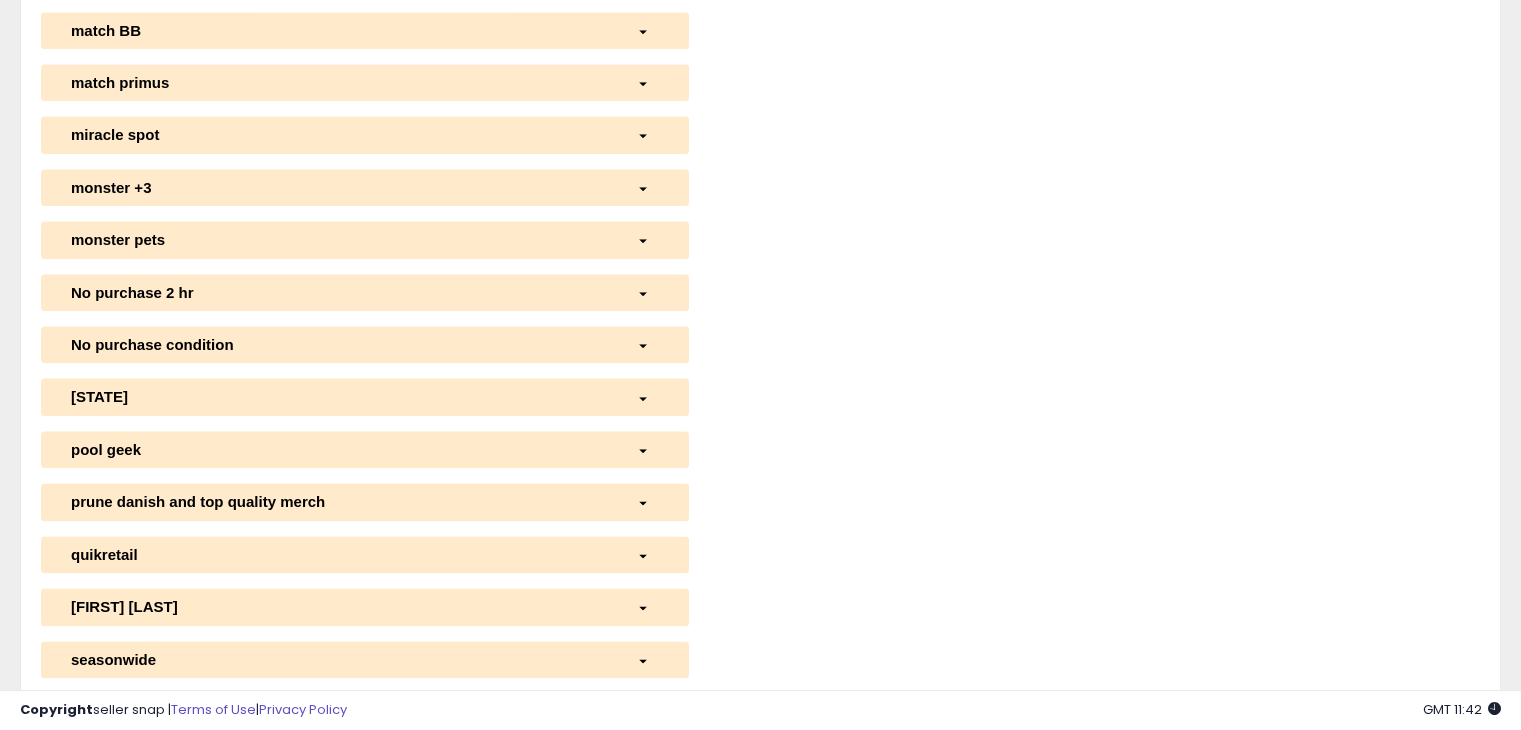 scroll, scrollTop: 0, scrollLeft: 0, axis: both 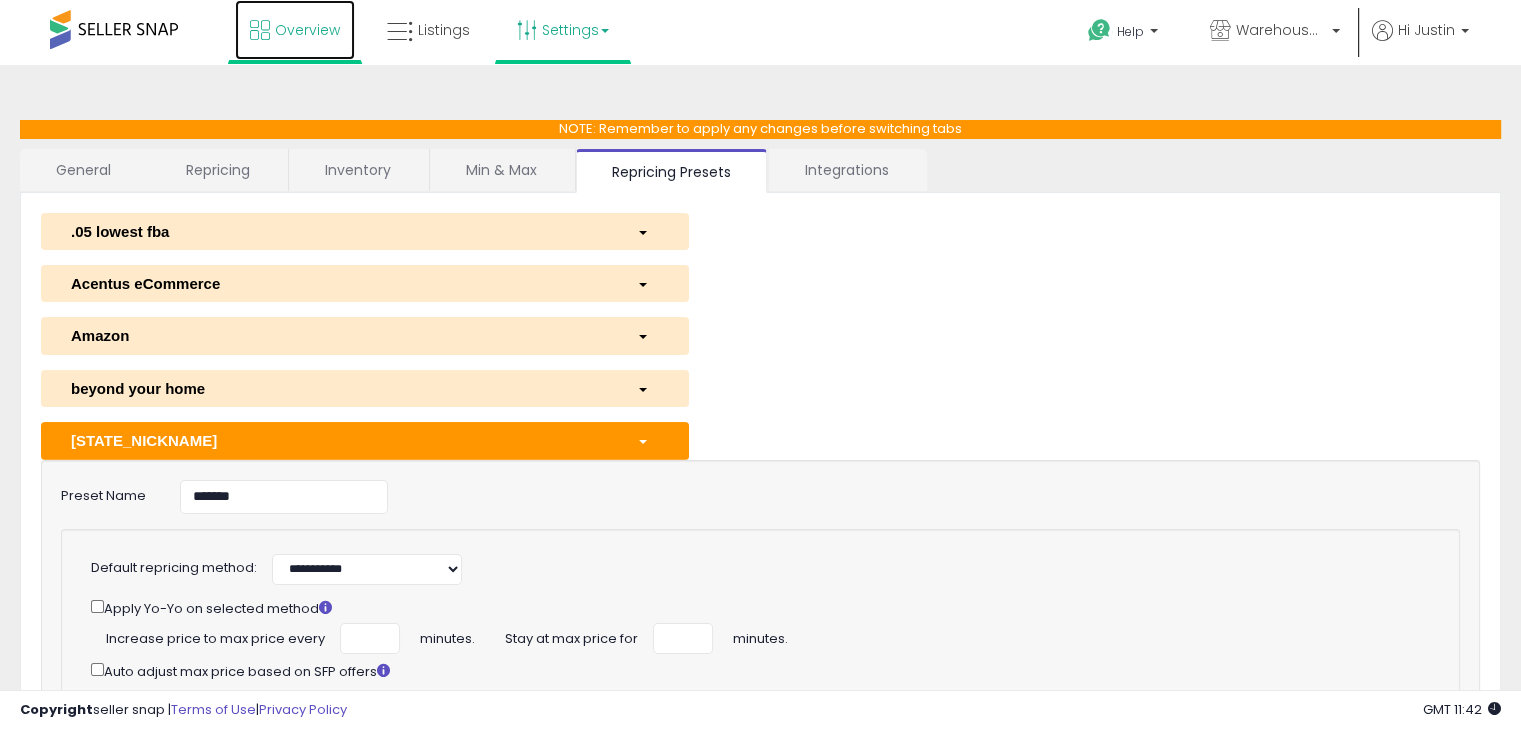 click on "Overview" at bounding box center (307, 30) 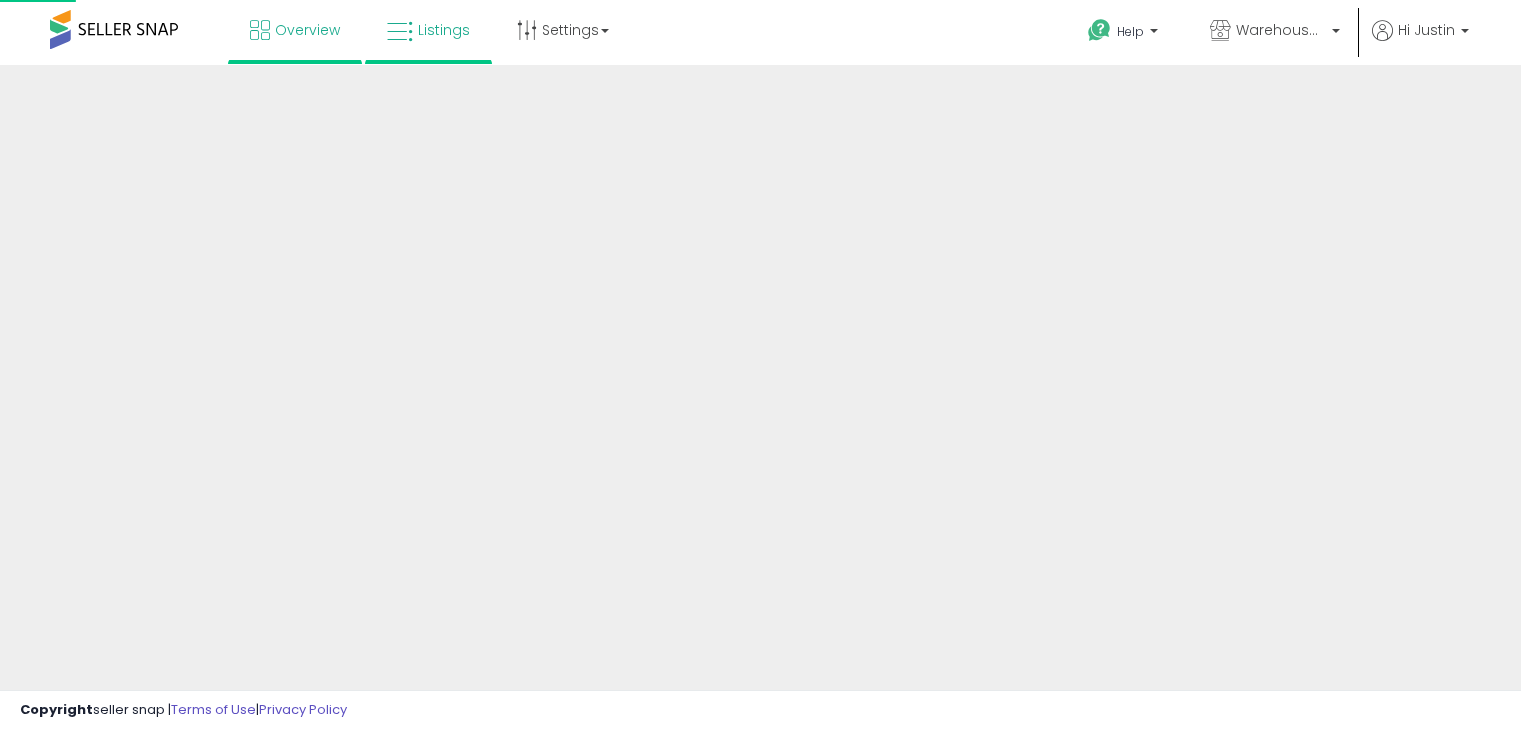 scroll, scrollTop: 0, scrollLeft: 0, axis: both 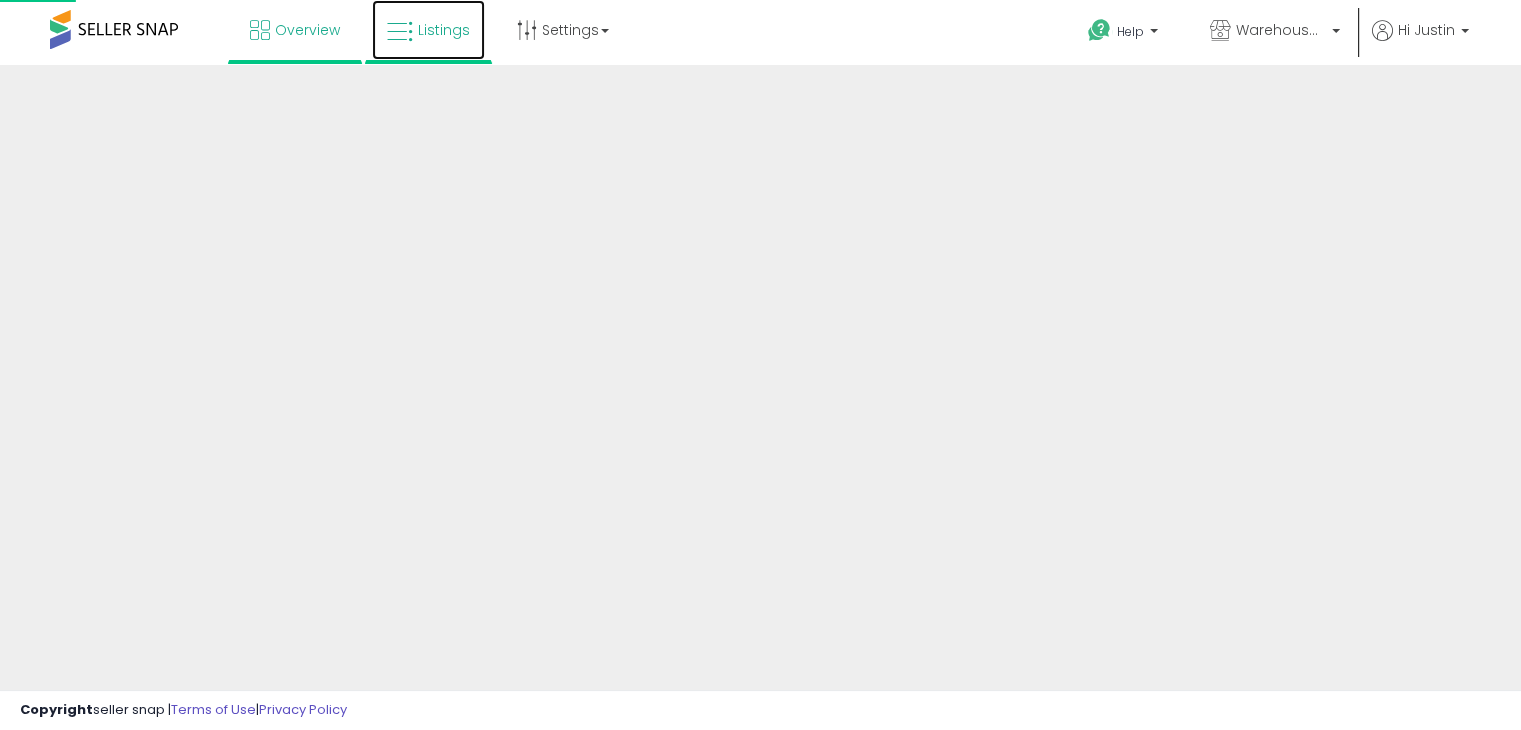 click on "Listings" at bounding box center [444, 30] 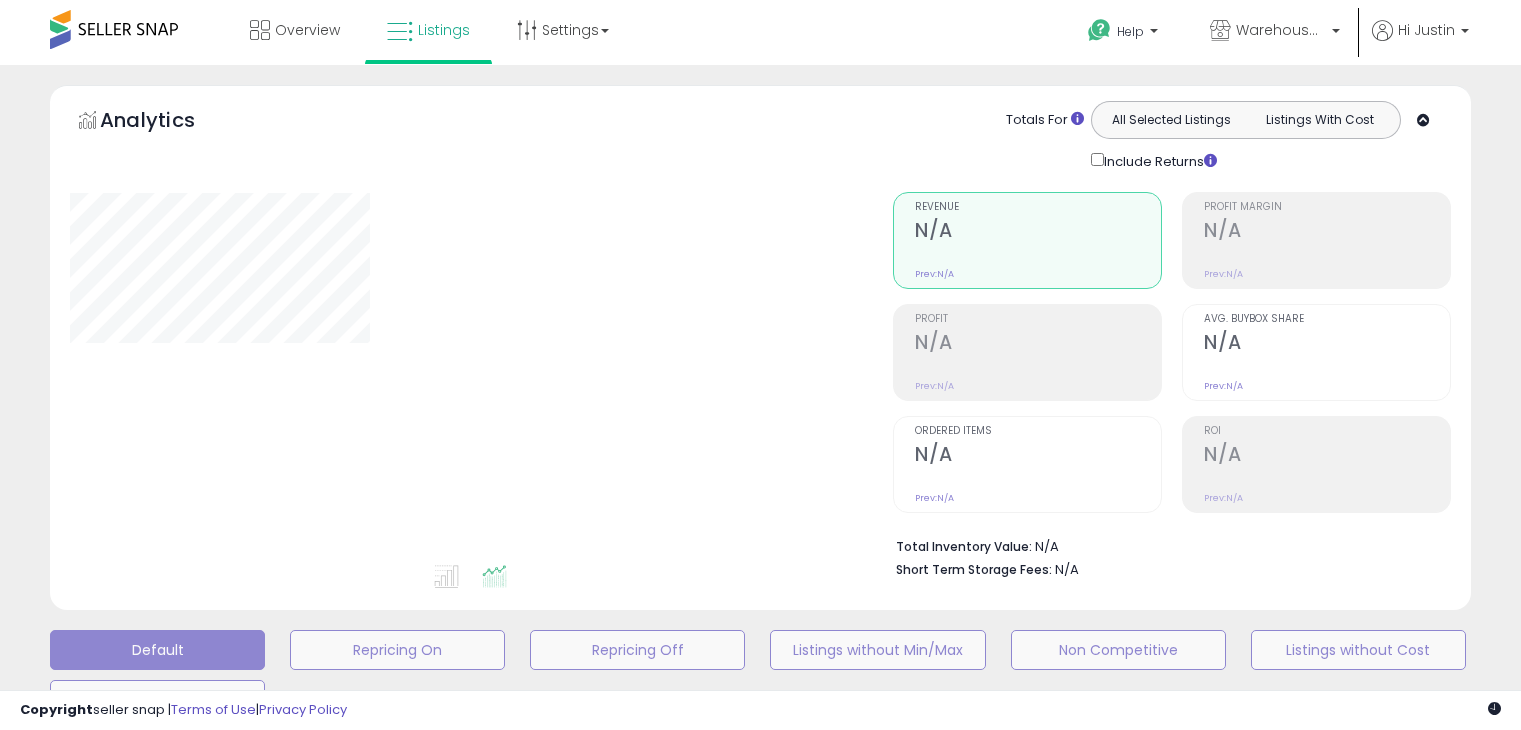 click on "**********" at bounding box center (760, 645) 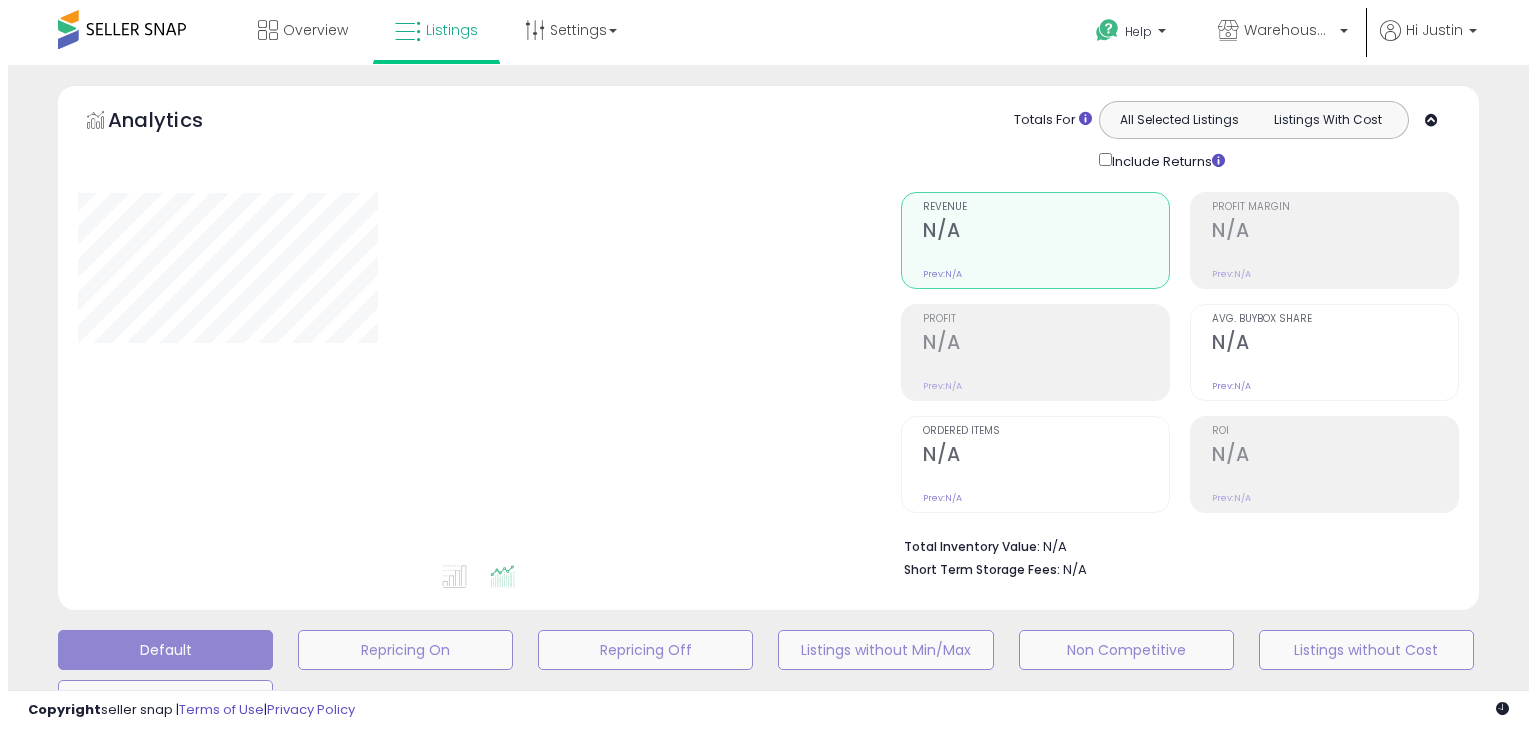 scroll, scrollTop: 0, scrollLeft: 0, axis: both 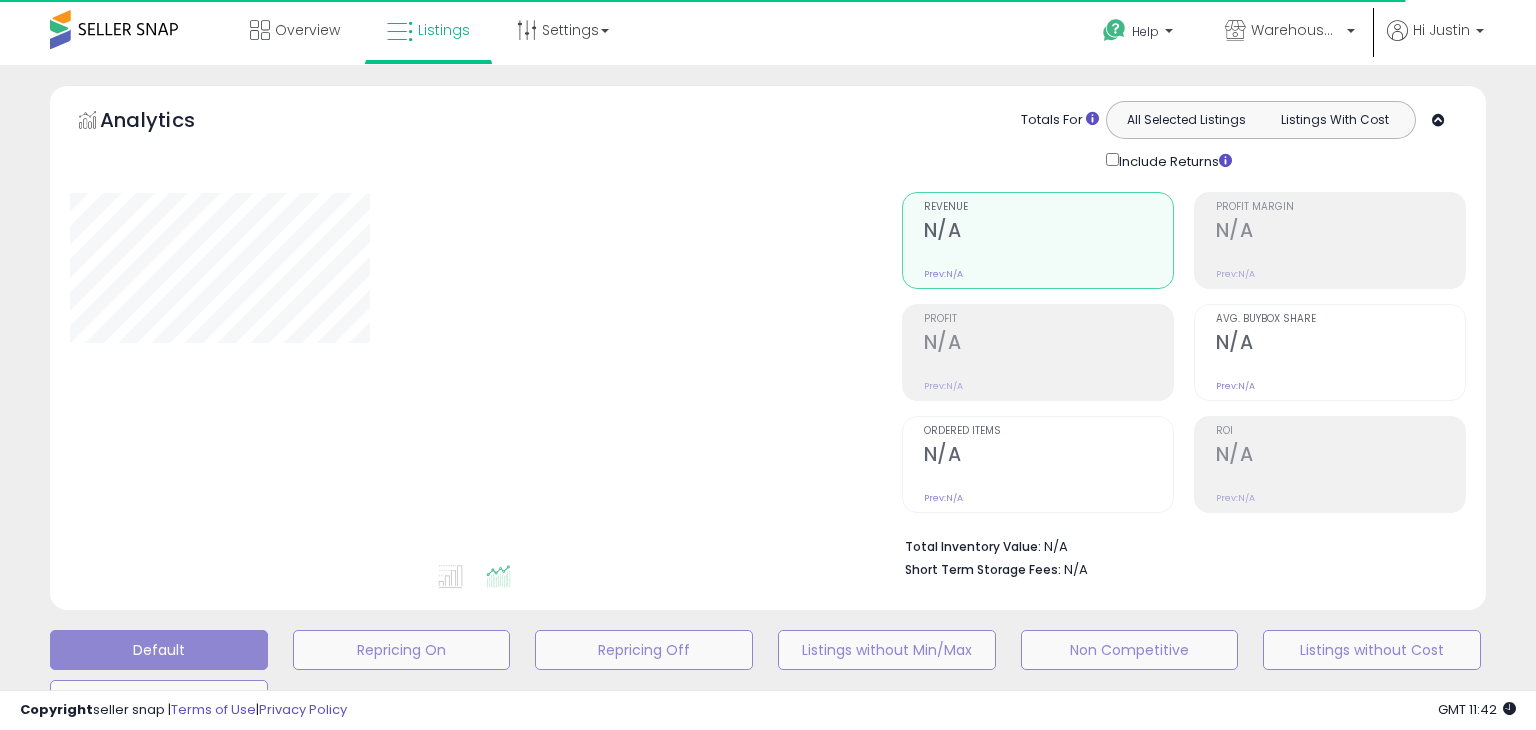 click on "**********" at bounding box center (768, 645) 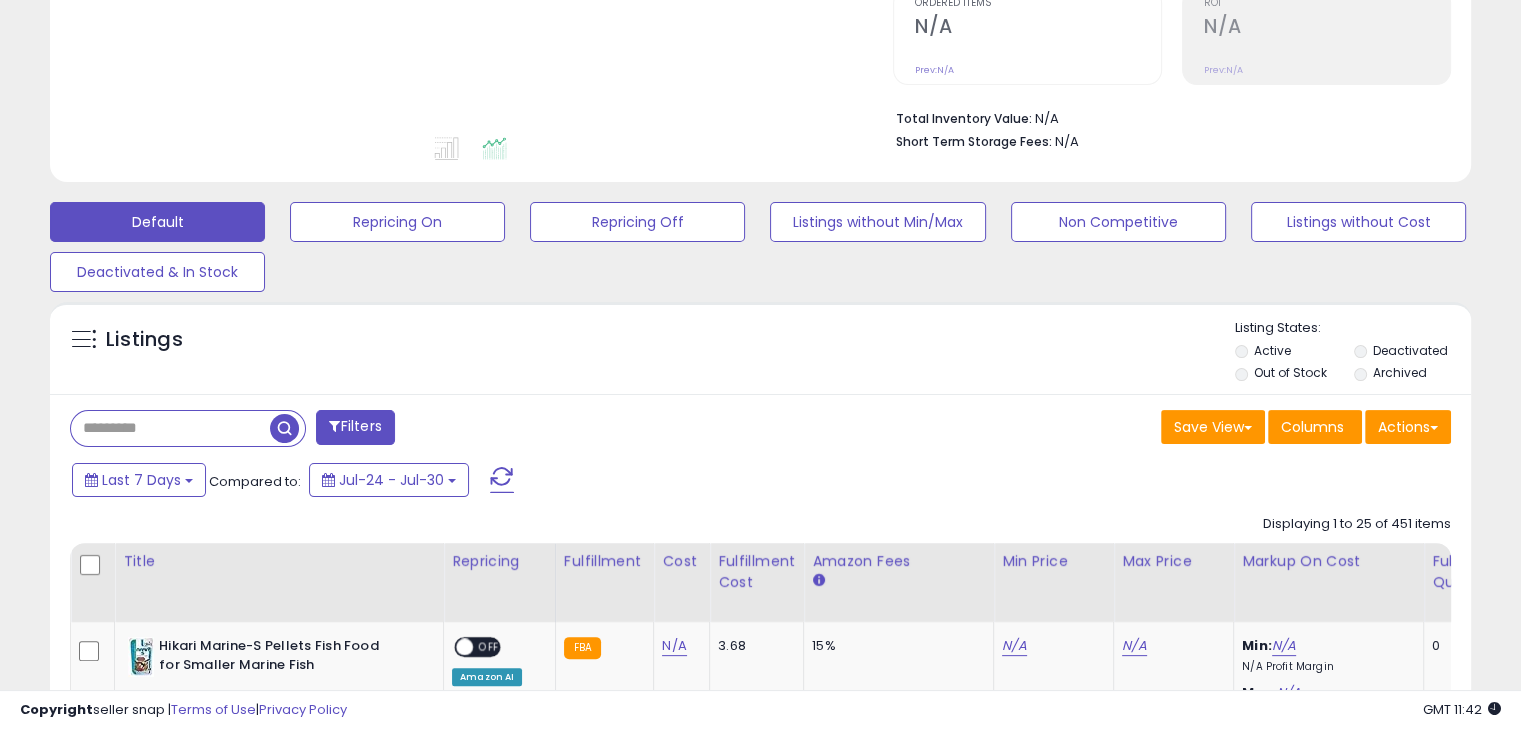 scroll, scrollTop: 560, scrollLeft: 0, axis: vertical 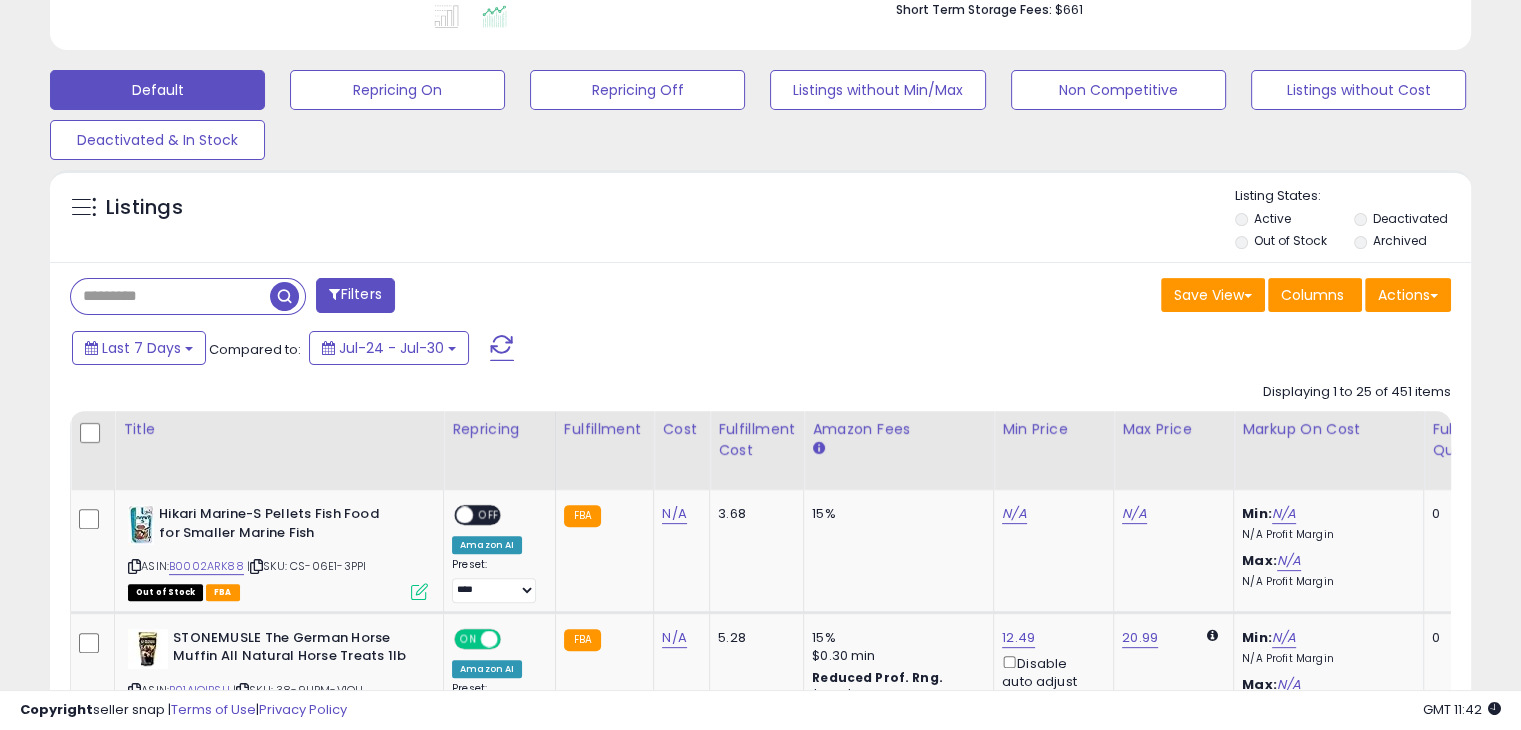 click at bounding box center [170, 296] 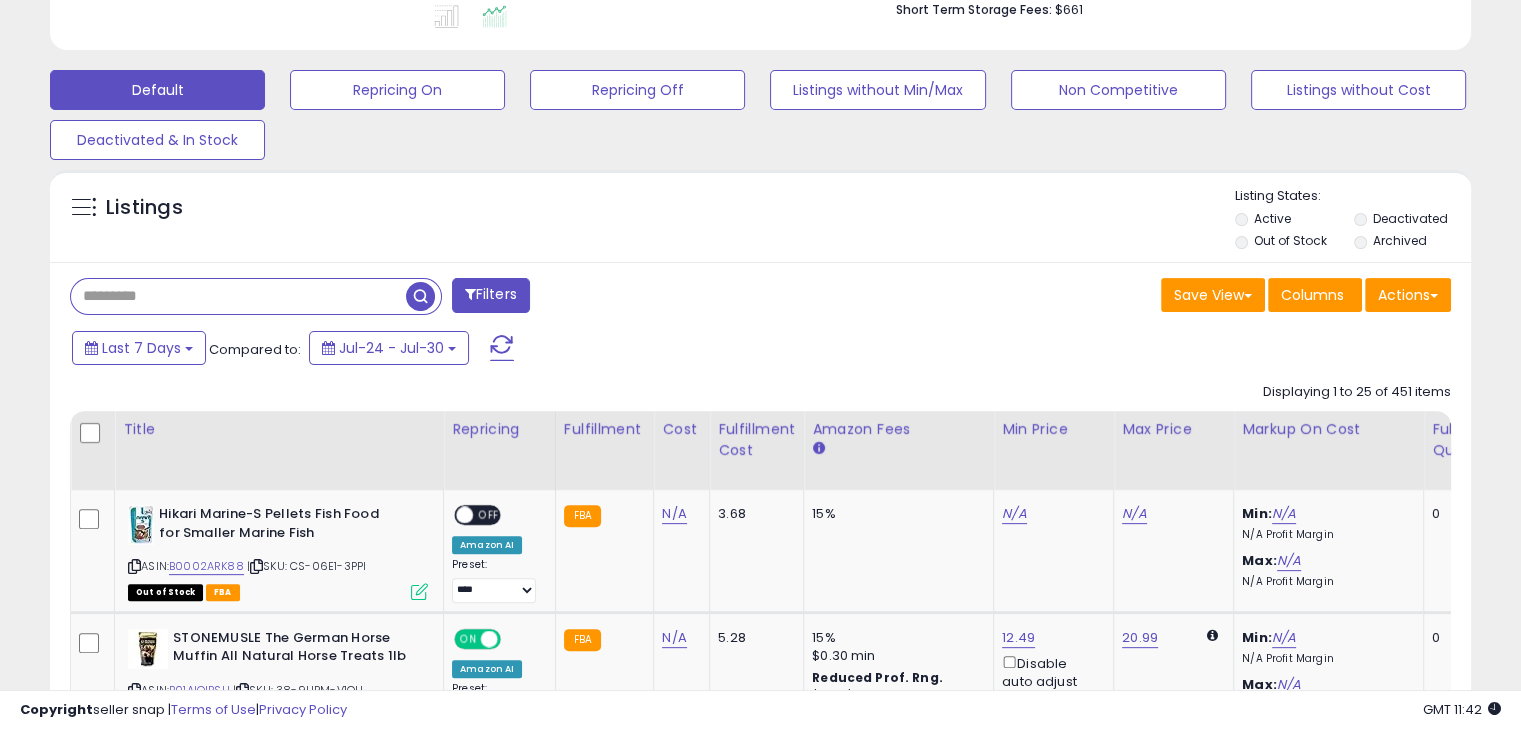 paste on "**********" 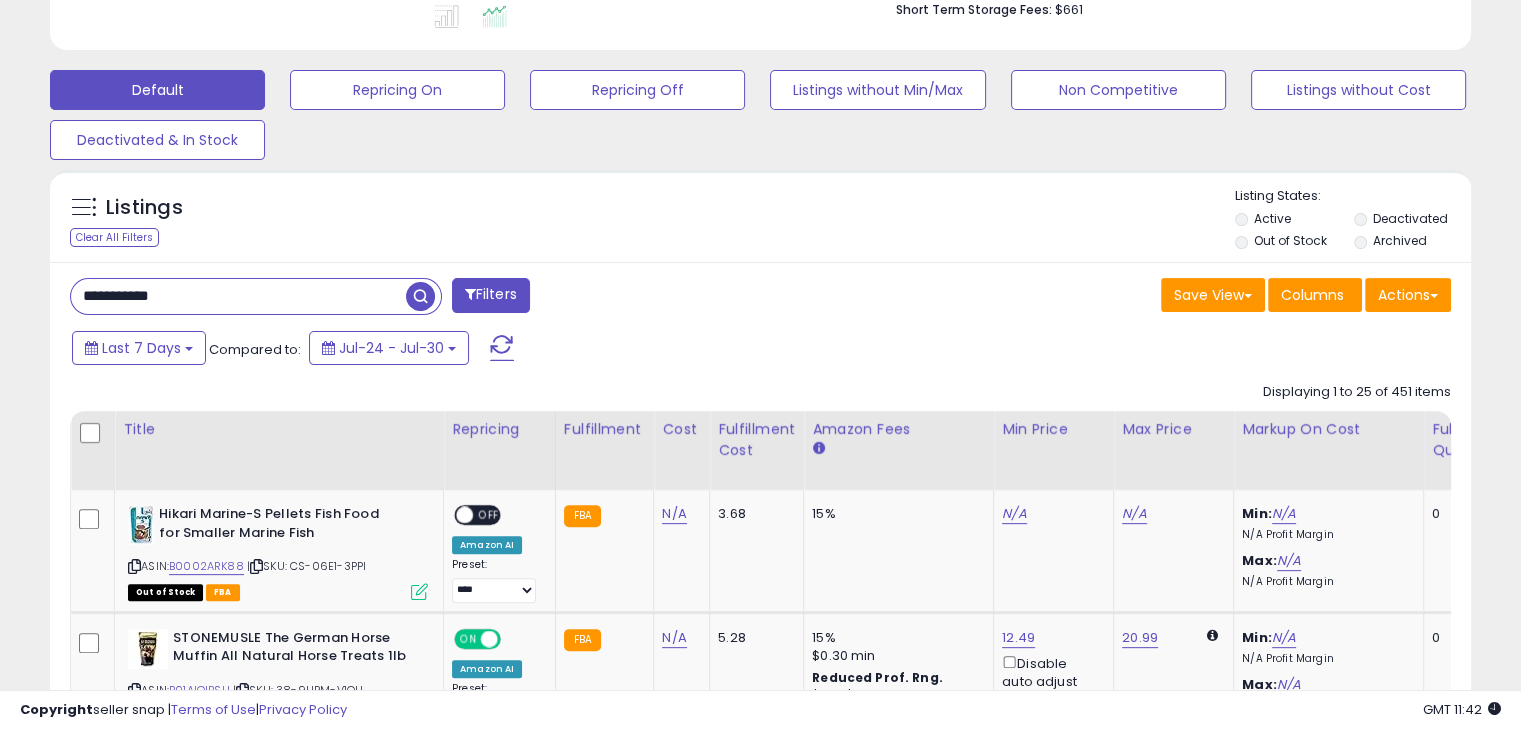 type on "**********" 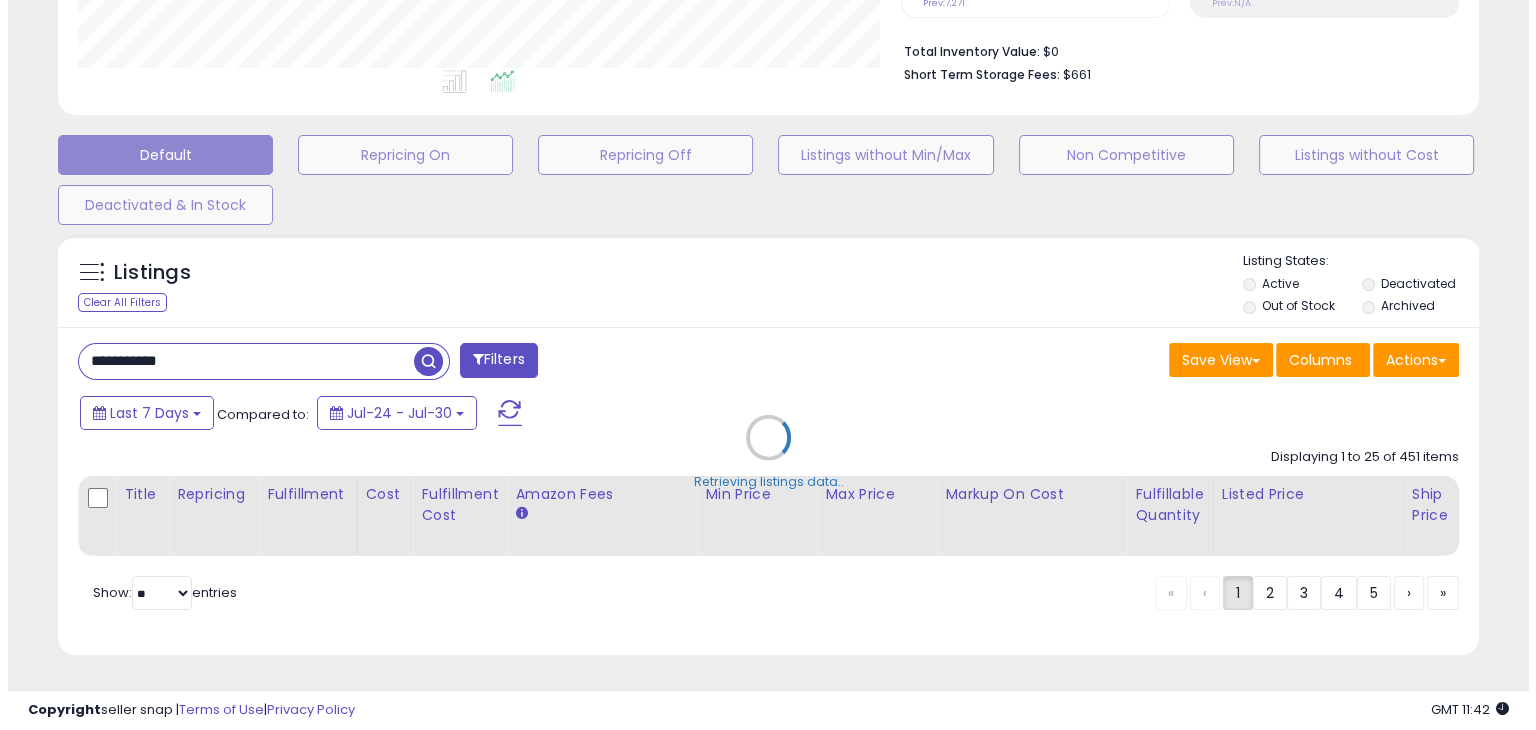 scroll, scrollTop: 509, scrollLeft: 0, axis: vertical 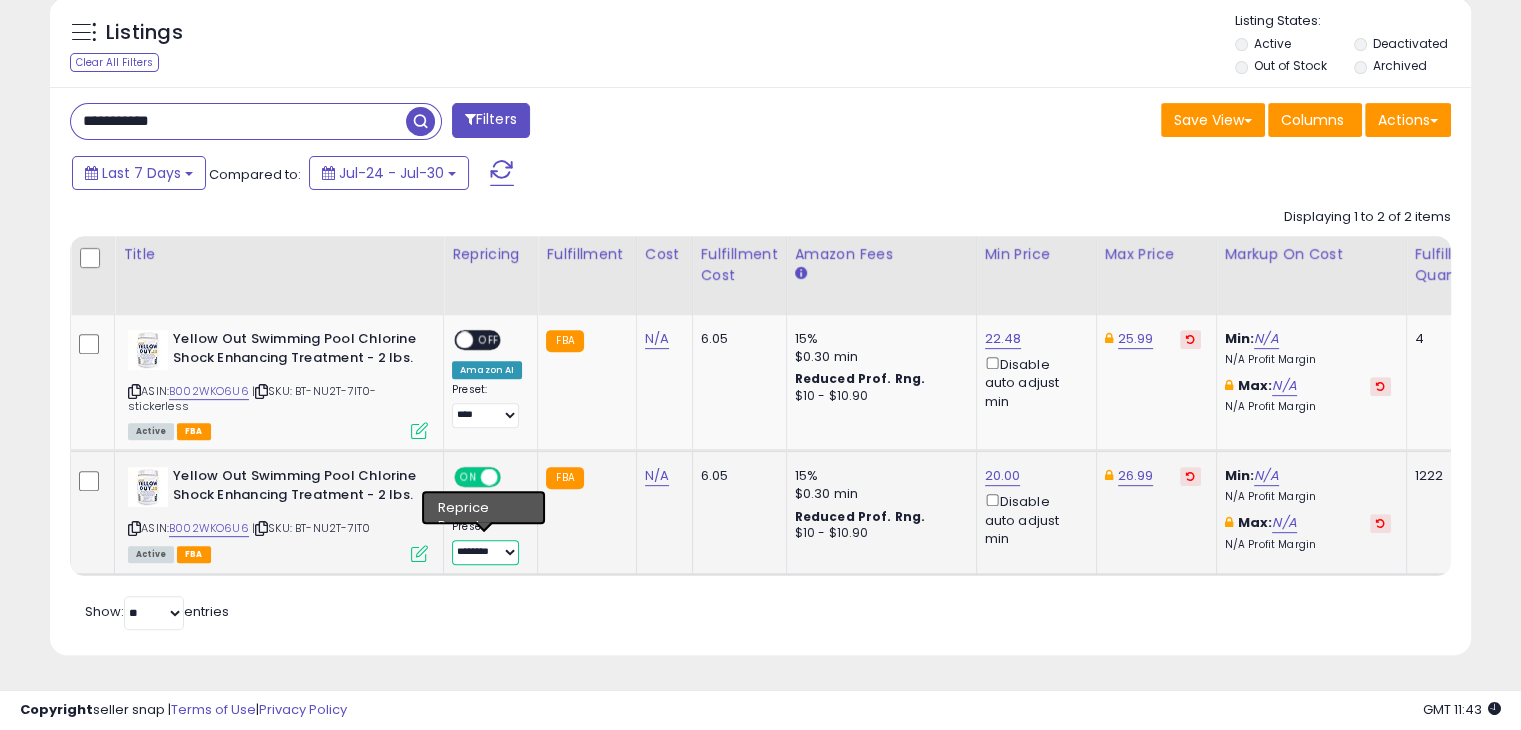 click on "**********" at bounding box center (485, 552) 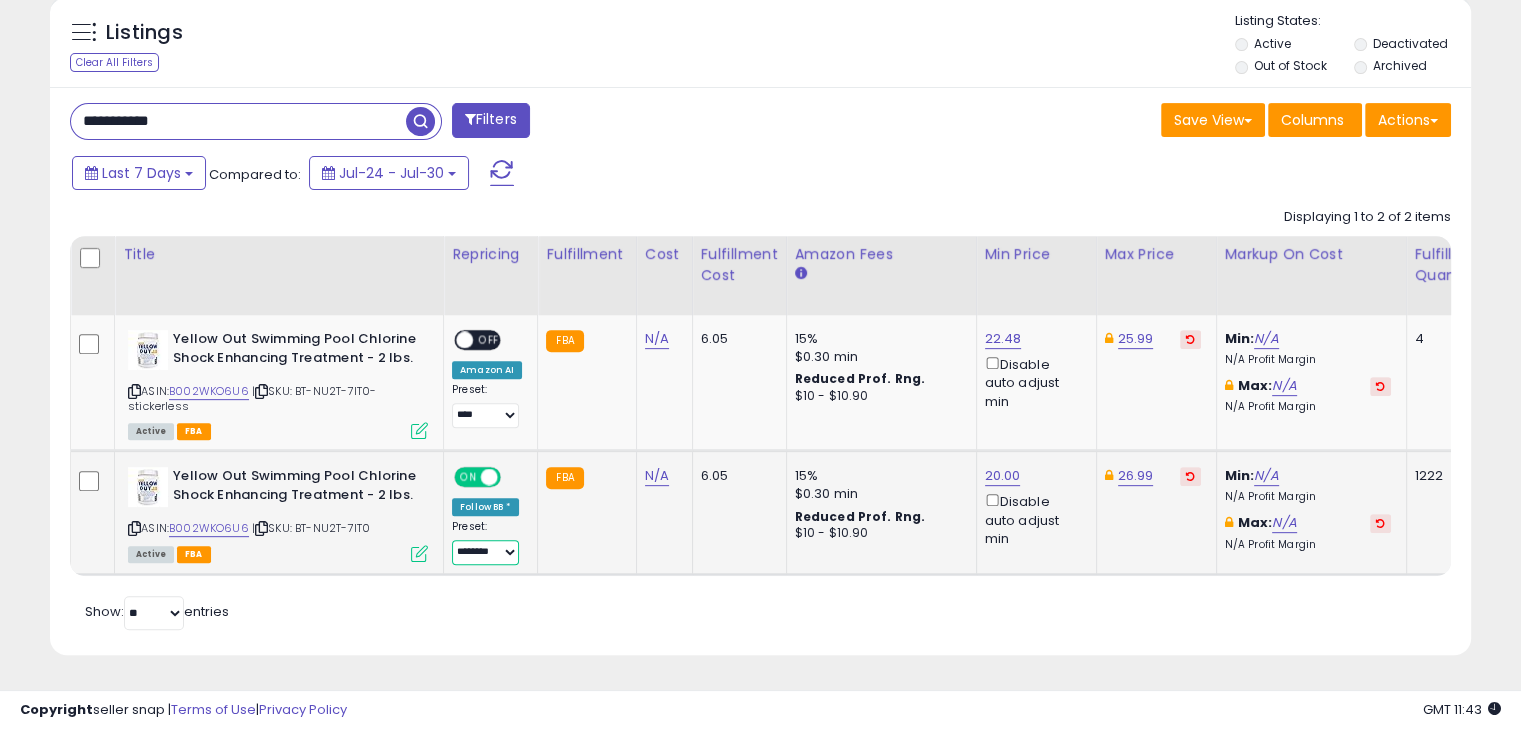select on "**********" 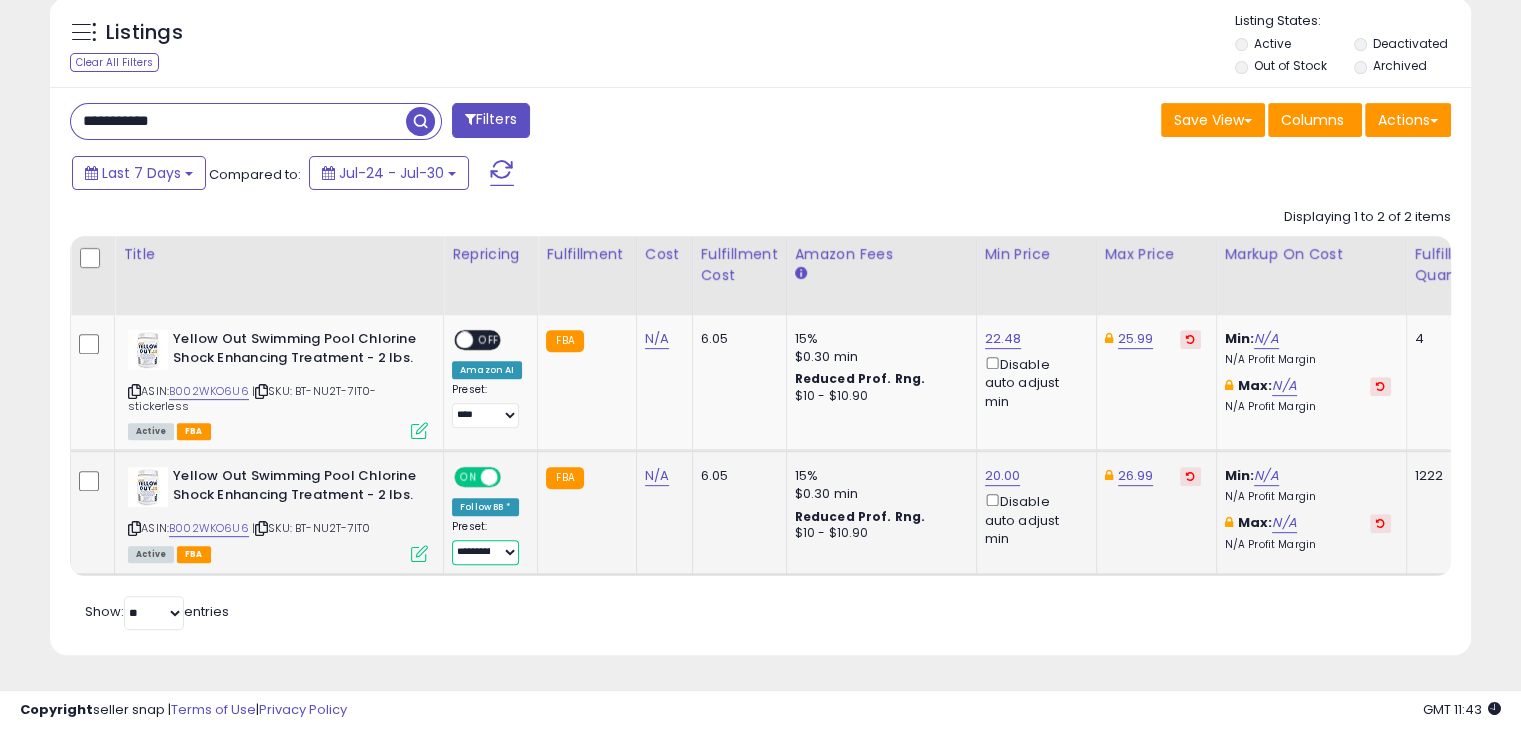 click on "**********" at bounding box center [485, 552] 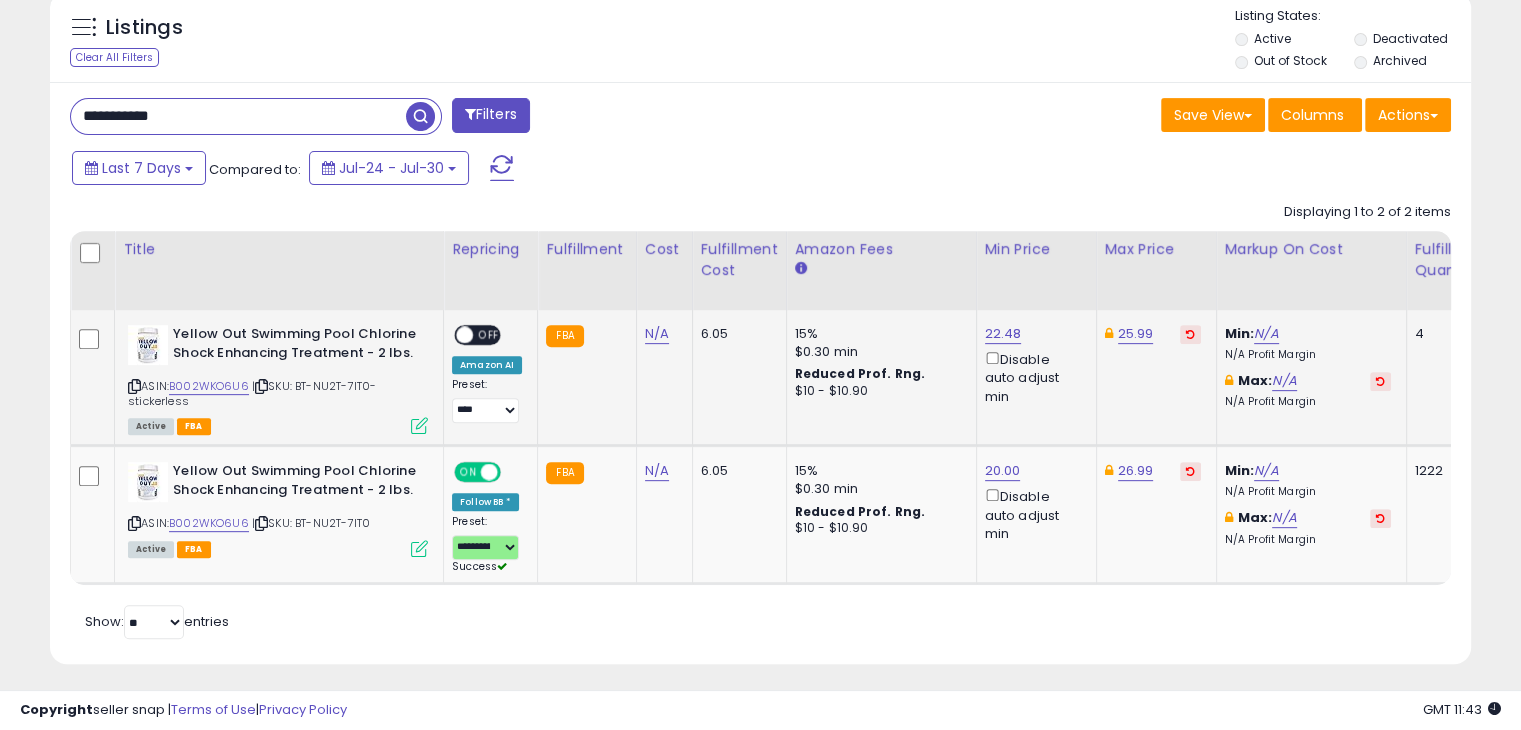 click on "OFF" at bounding box center [489, 335] 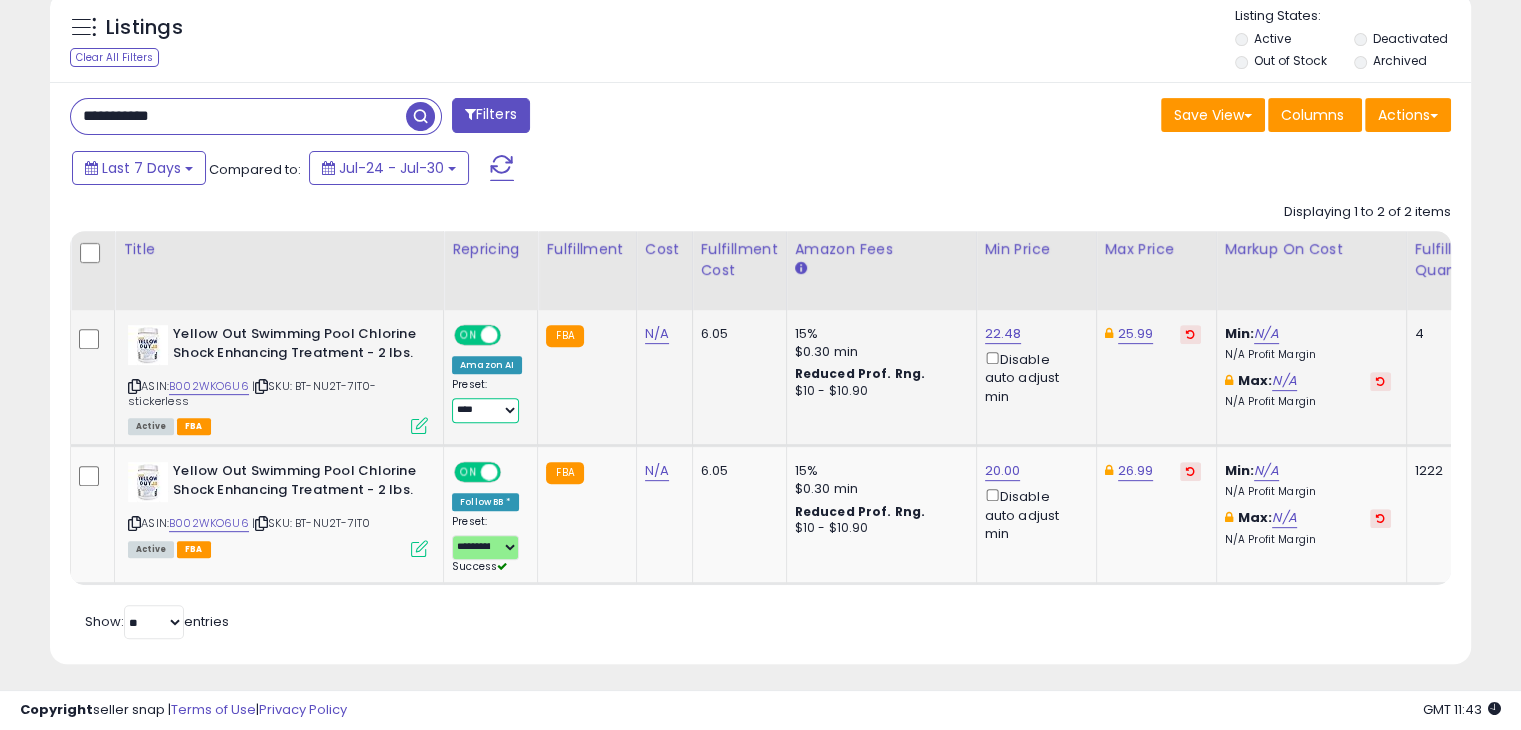 click on "**********" at bounding box center [485, 410] 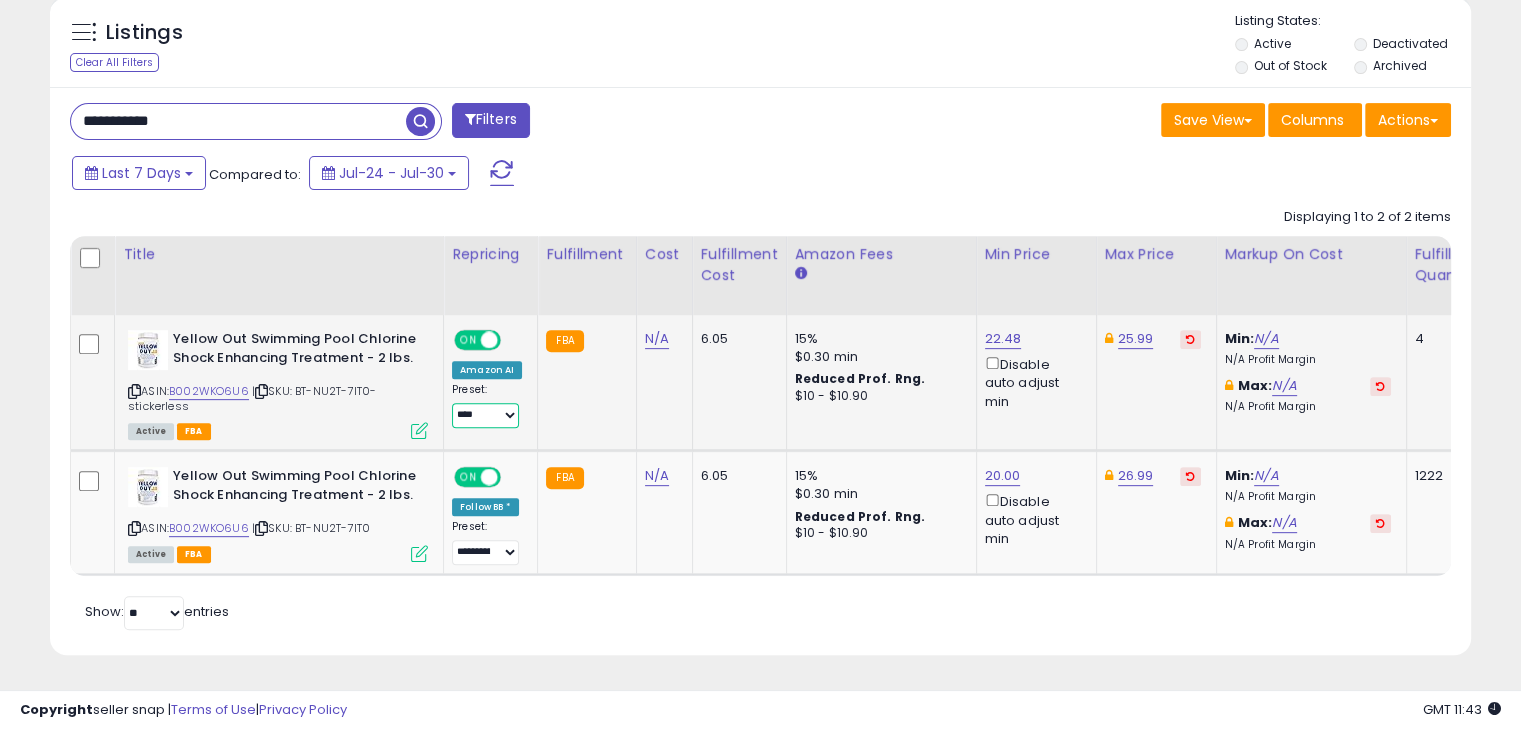 select on "**********" 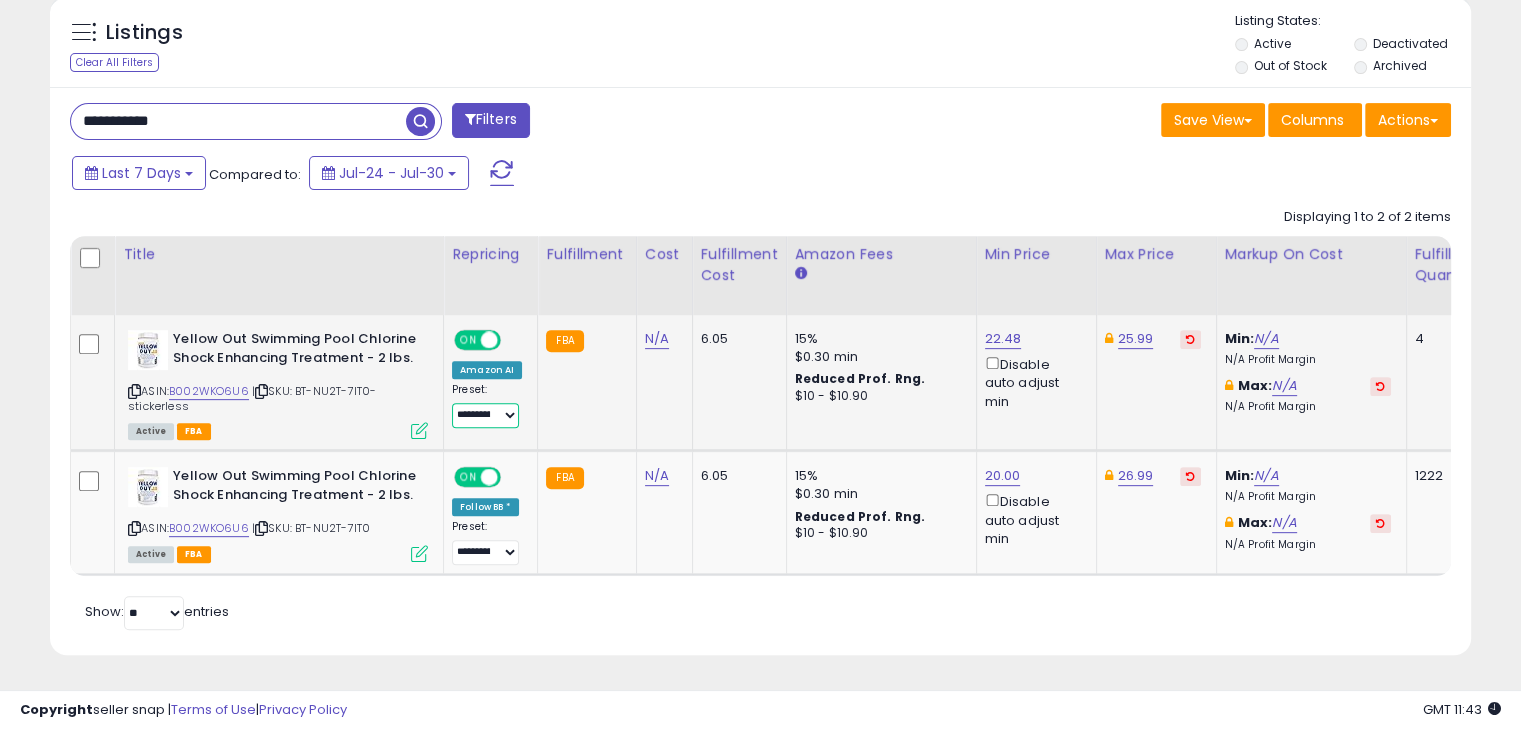 click on "**********" at bounding box center (485, 415) 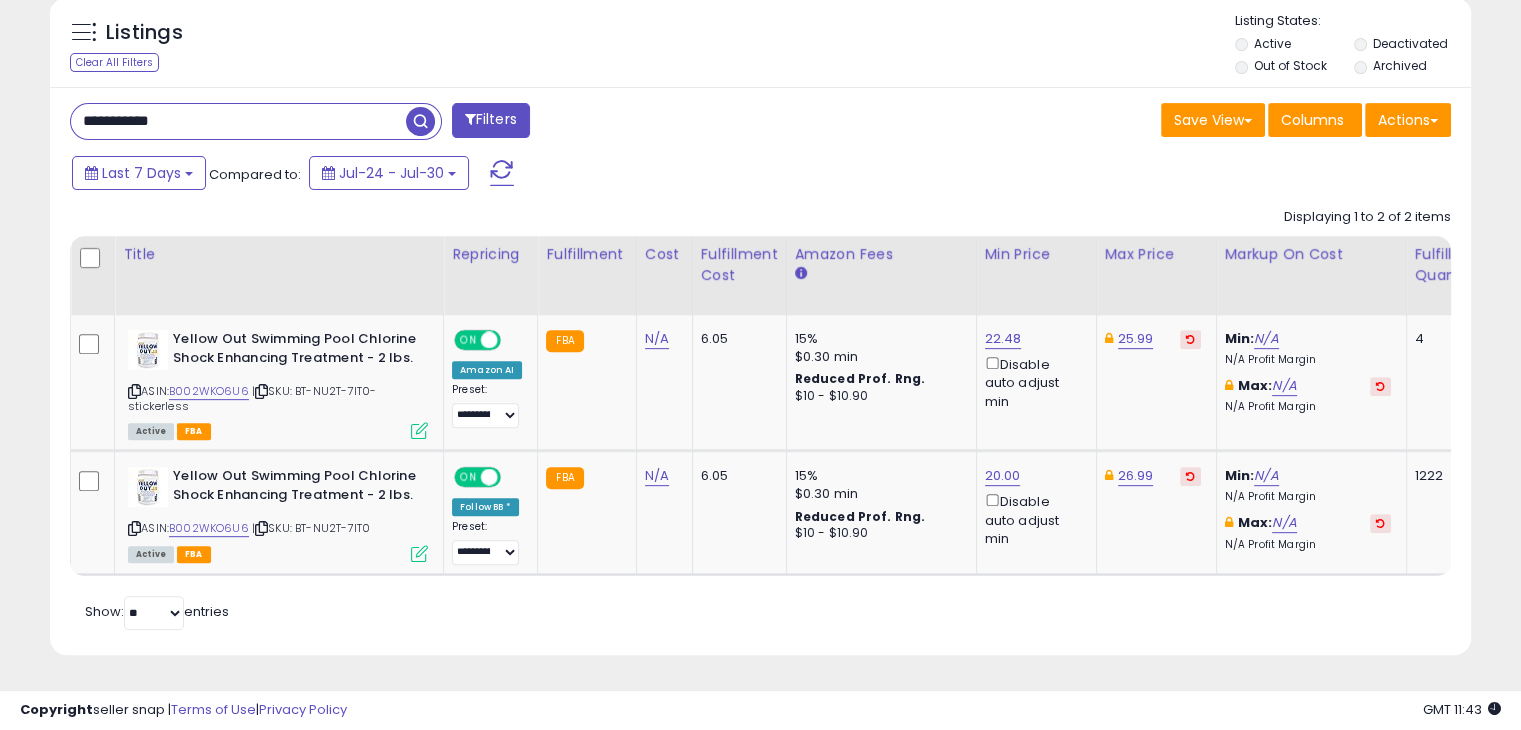 drag, startPoint x: 73, startPoint y: 121, endPoint x: 63, endPoint y: 125, distance: 10.770329 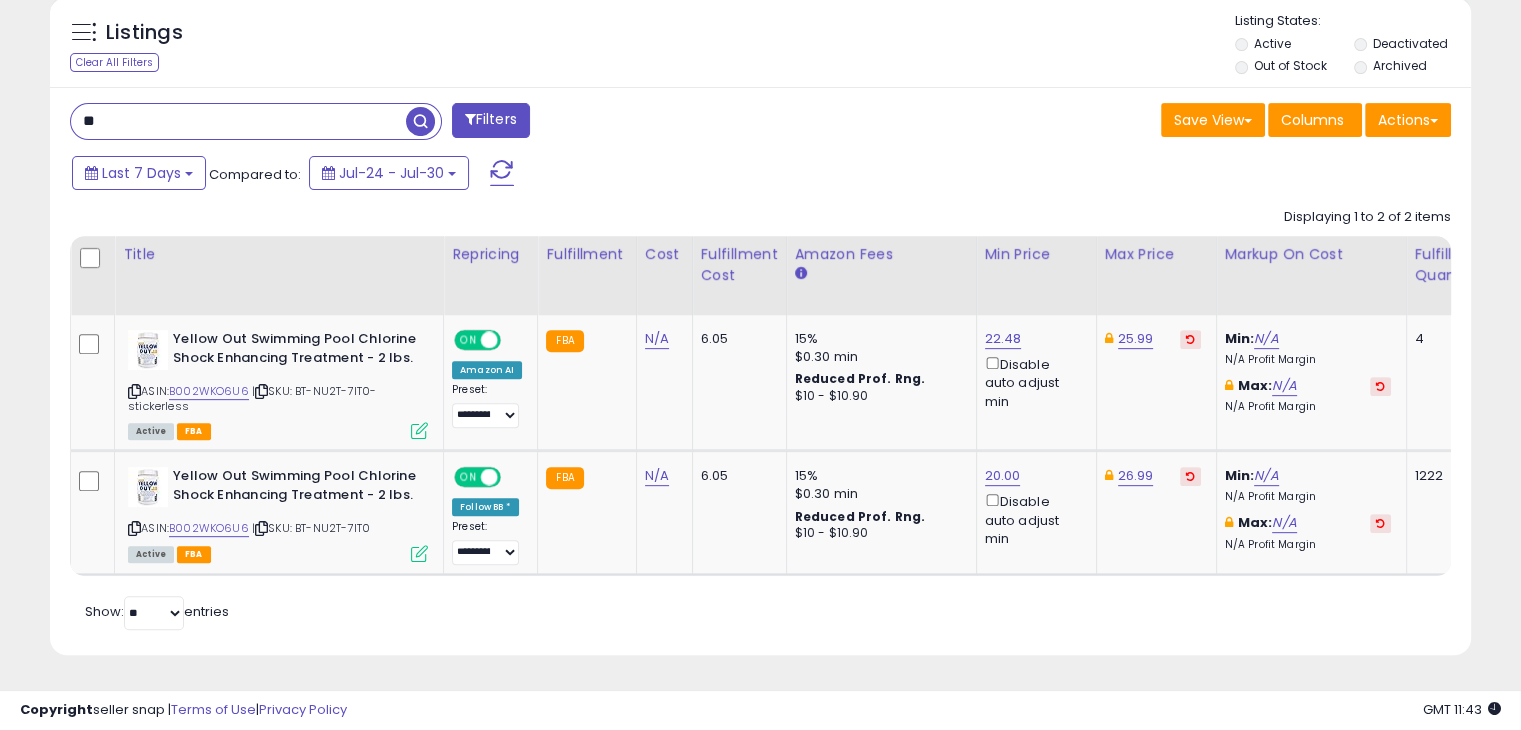 type on "*" 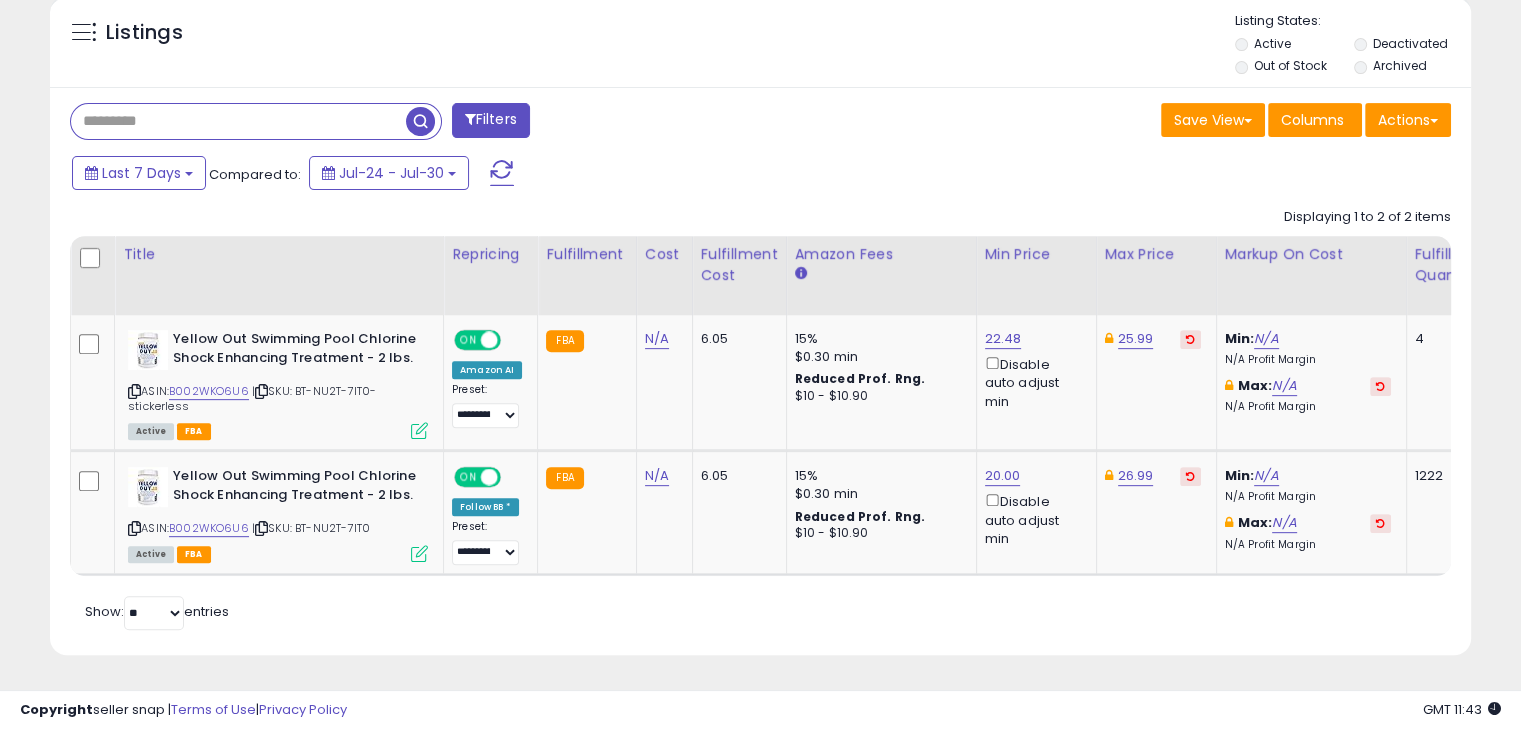 paste on "**********" 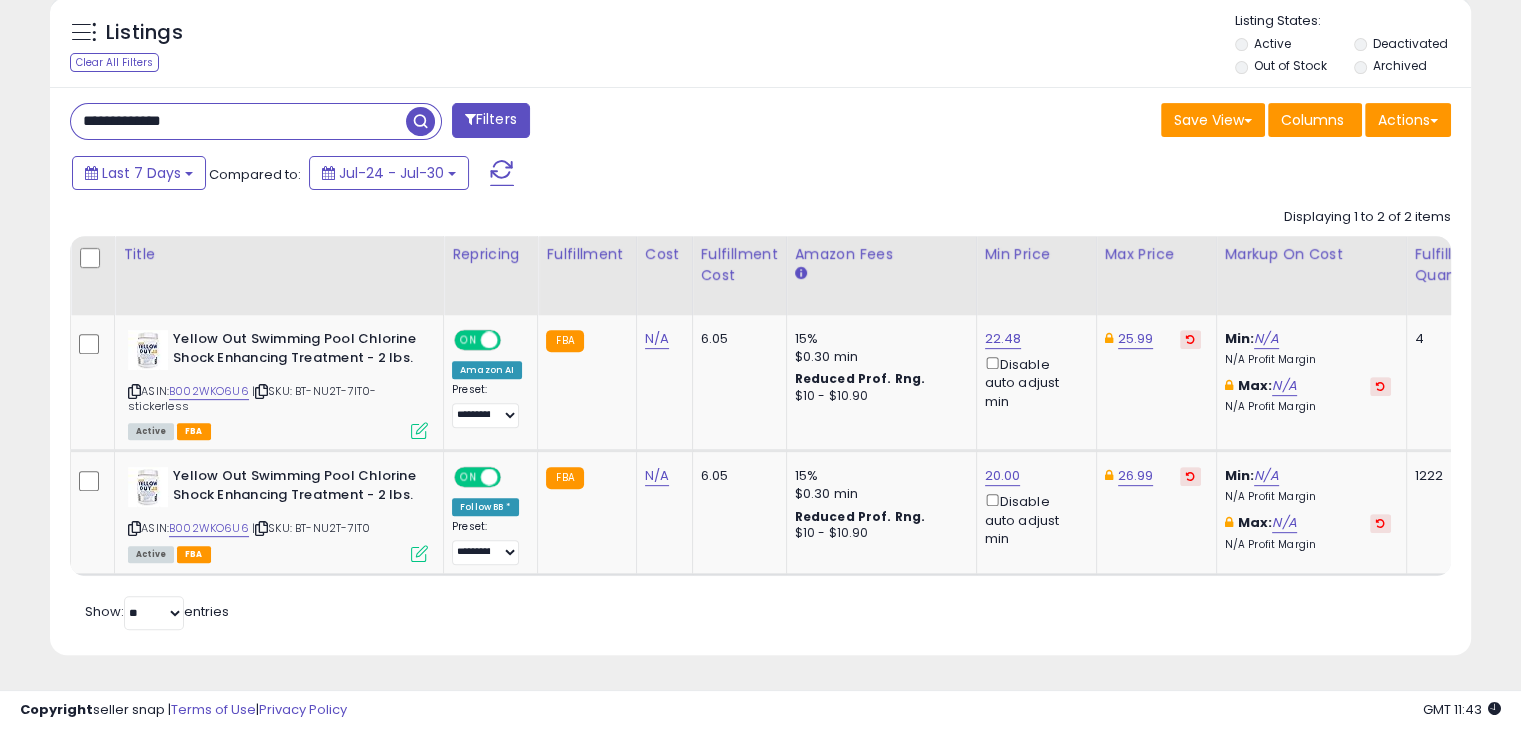 type on "**********" 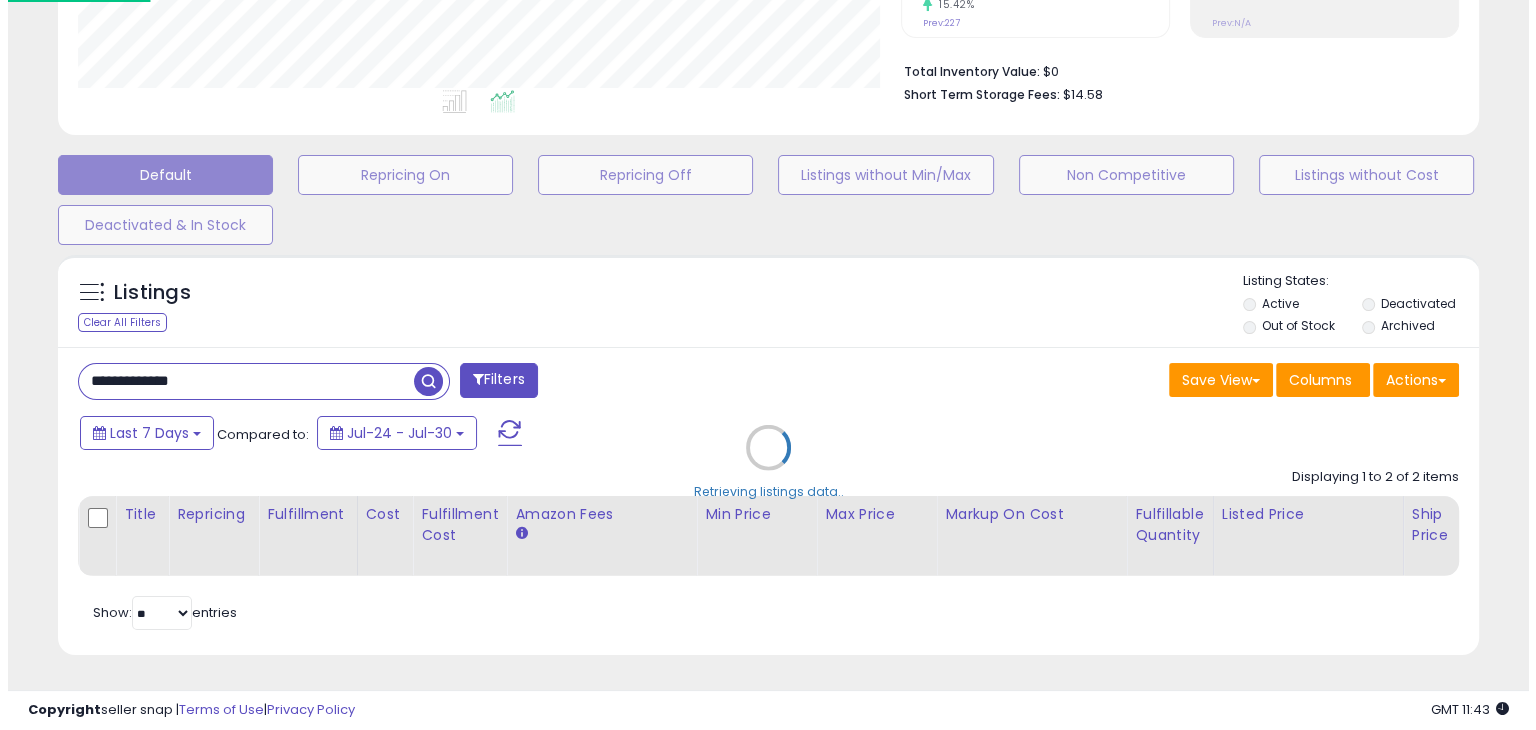 scroll, scrollTop: 489, scrollLeft: 0, axis: vertical 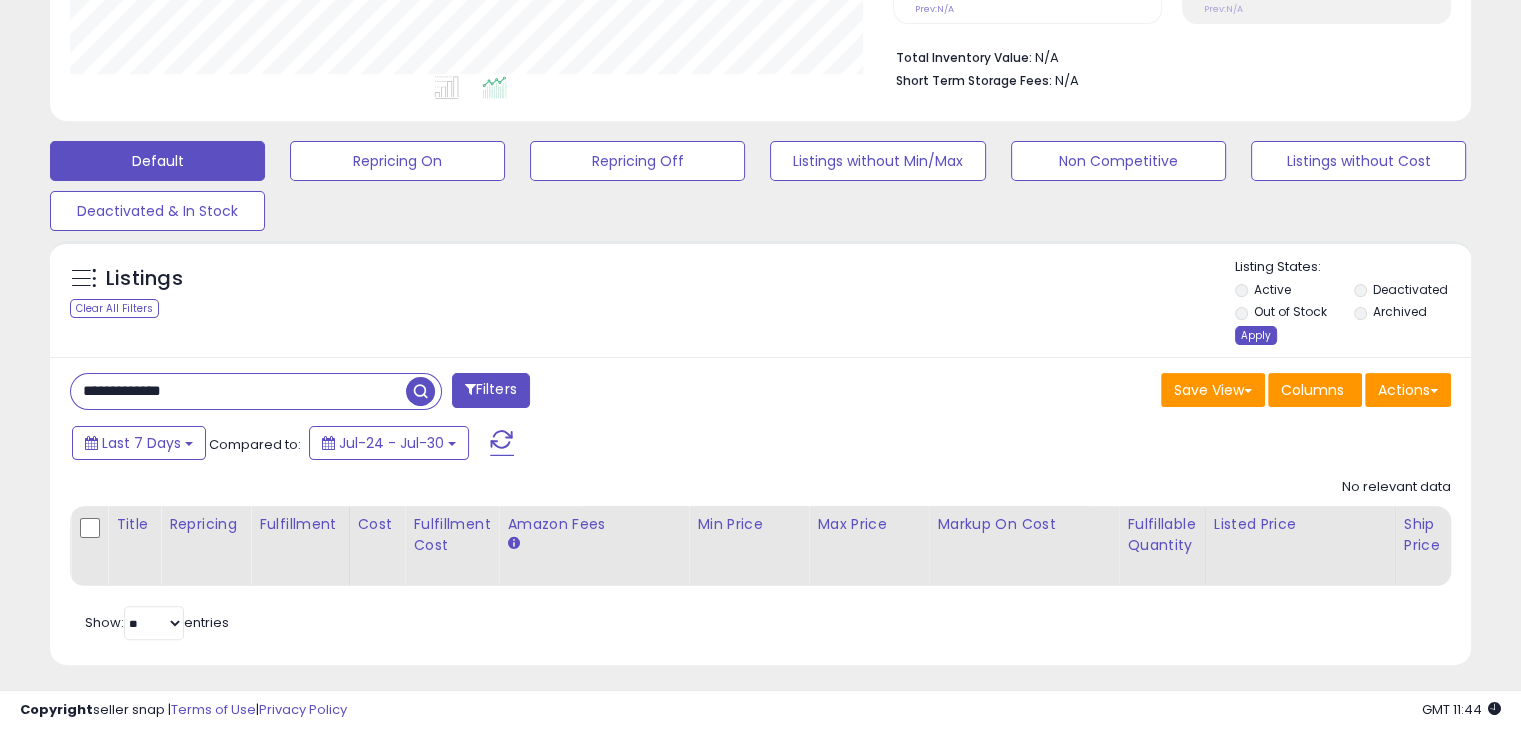 click on "Apply" at bounding box center (1256, 335) 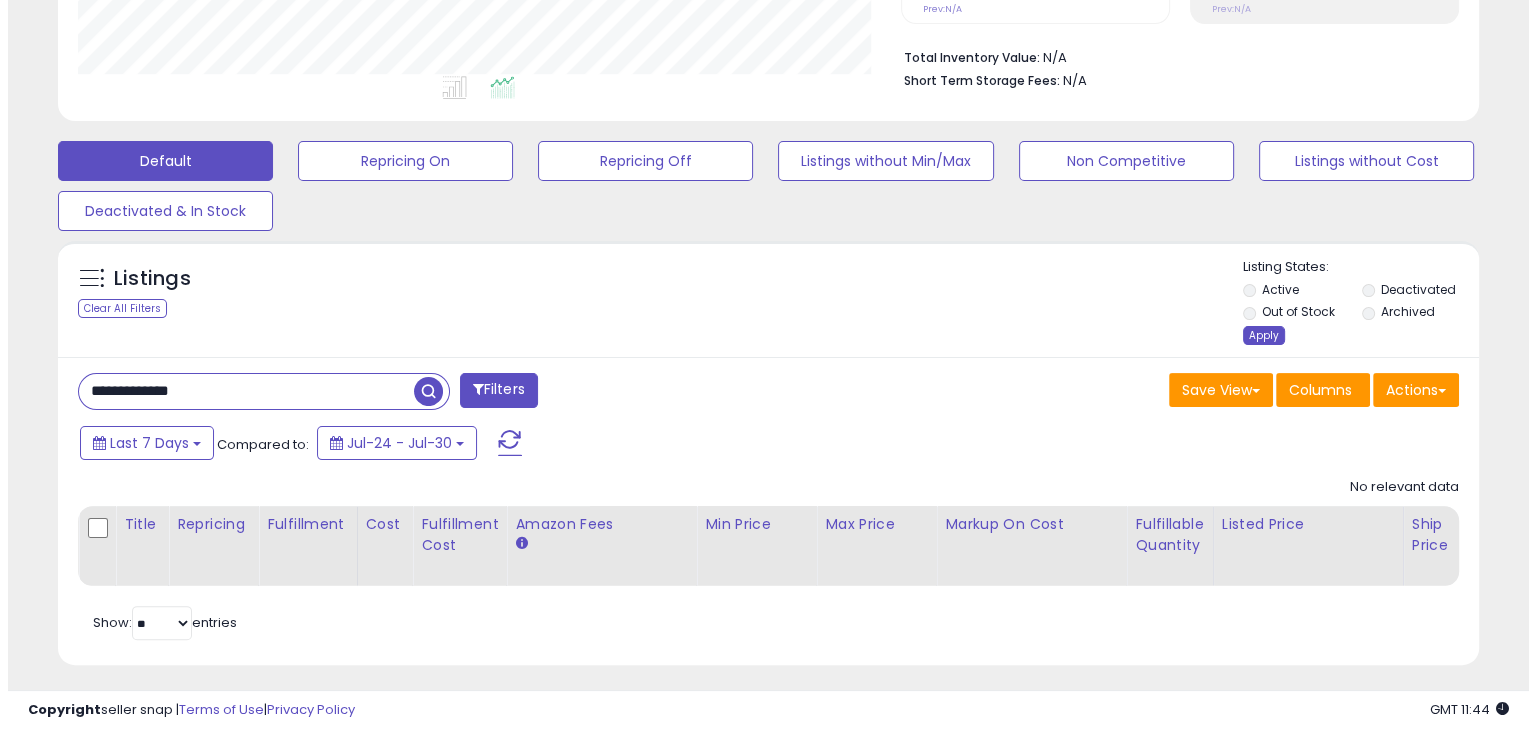 scroll, scrollTop: 999589, scrollLeft: 999168, axis: both 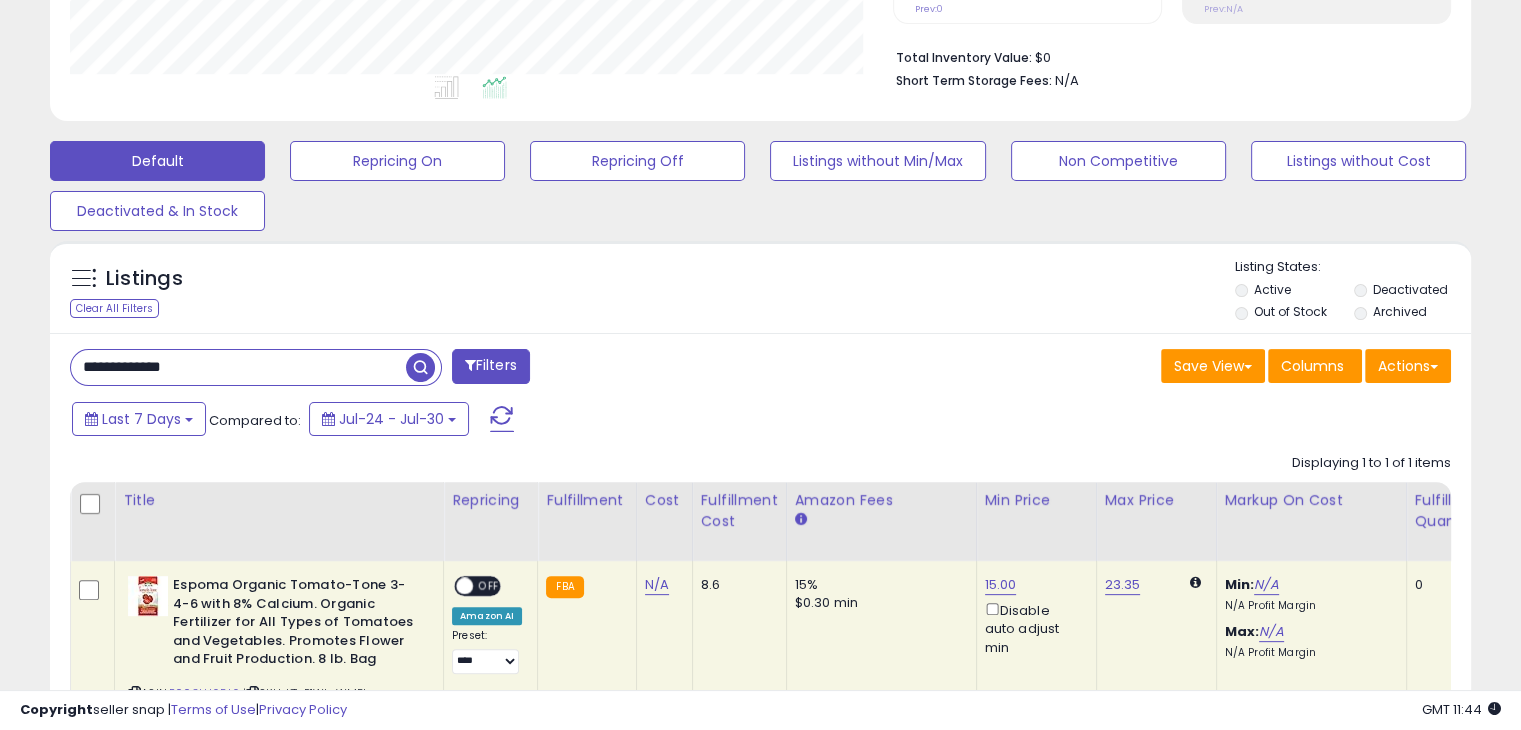 click on "15.00  Disable auto adjust min" 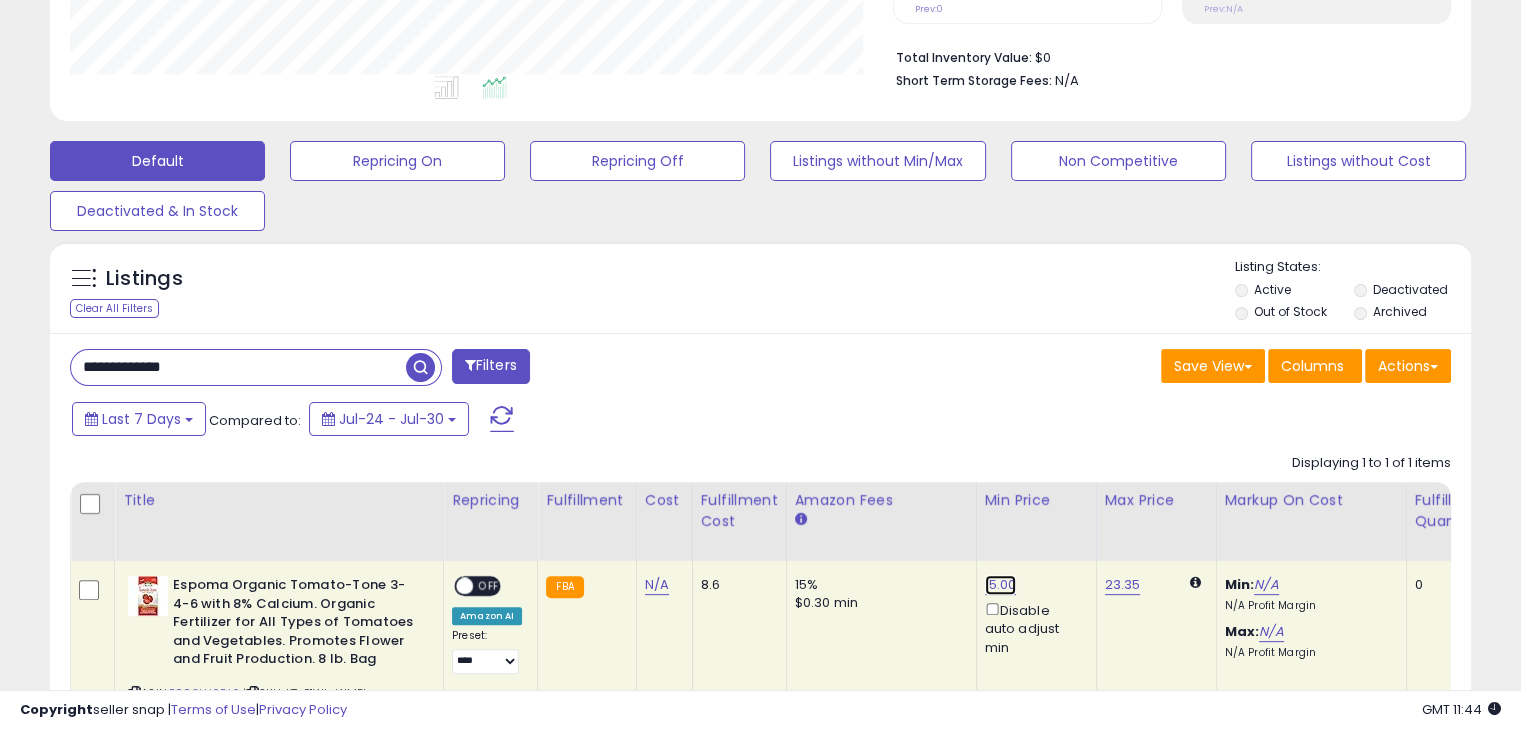 click on "15.00" at bounding box center [1001, 585] 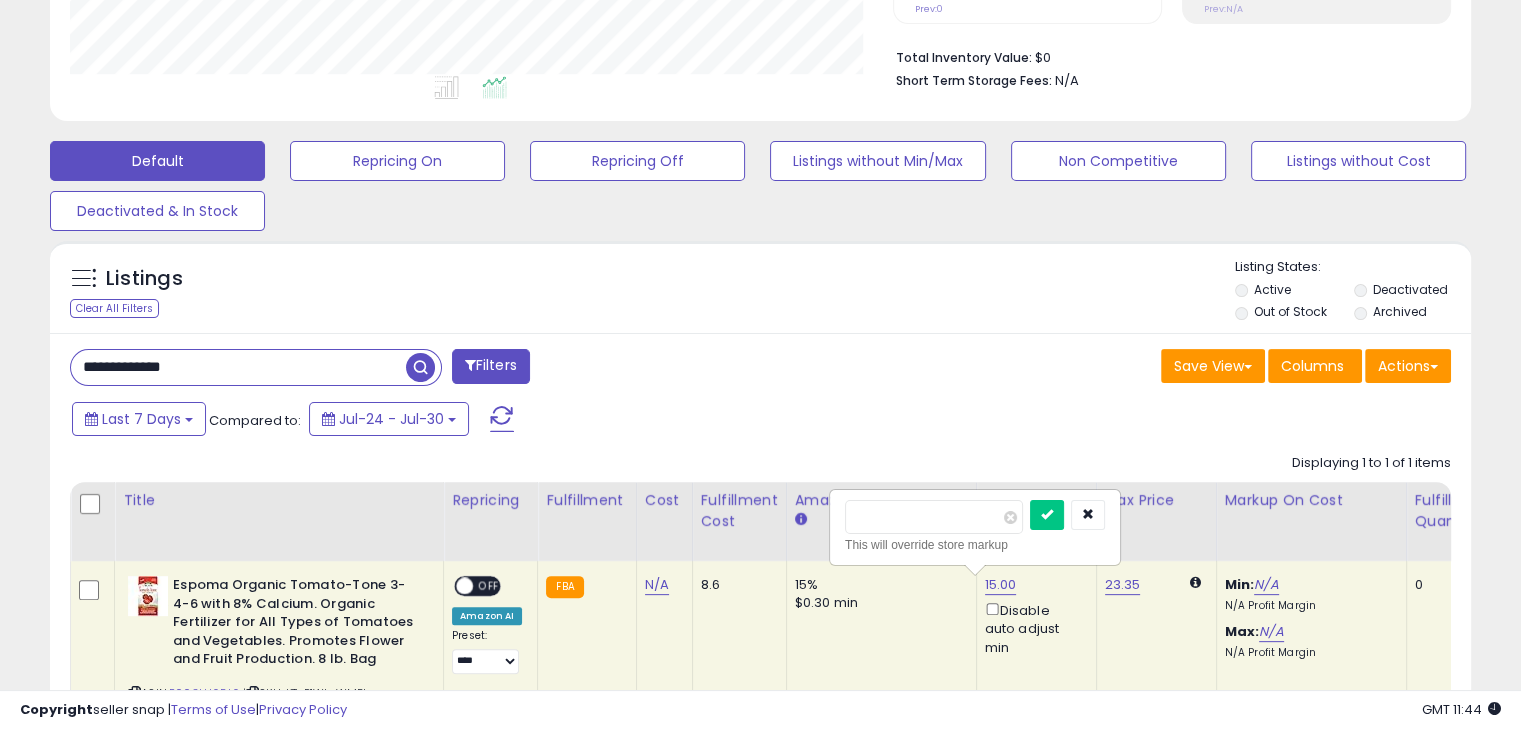type on "*" 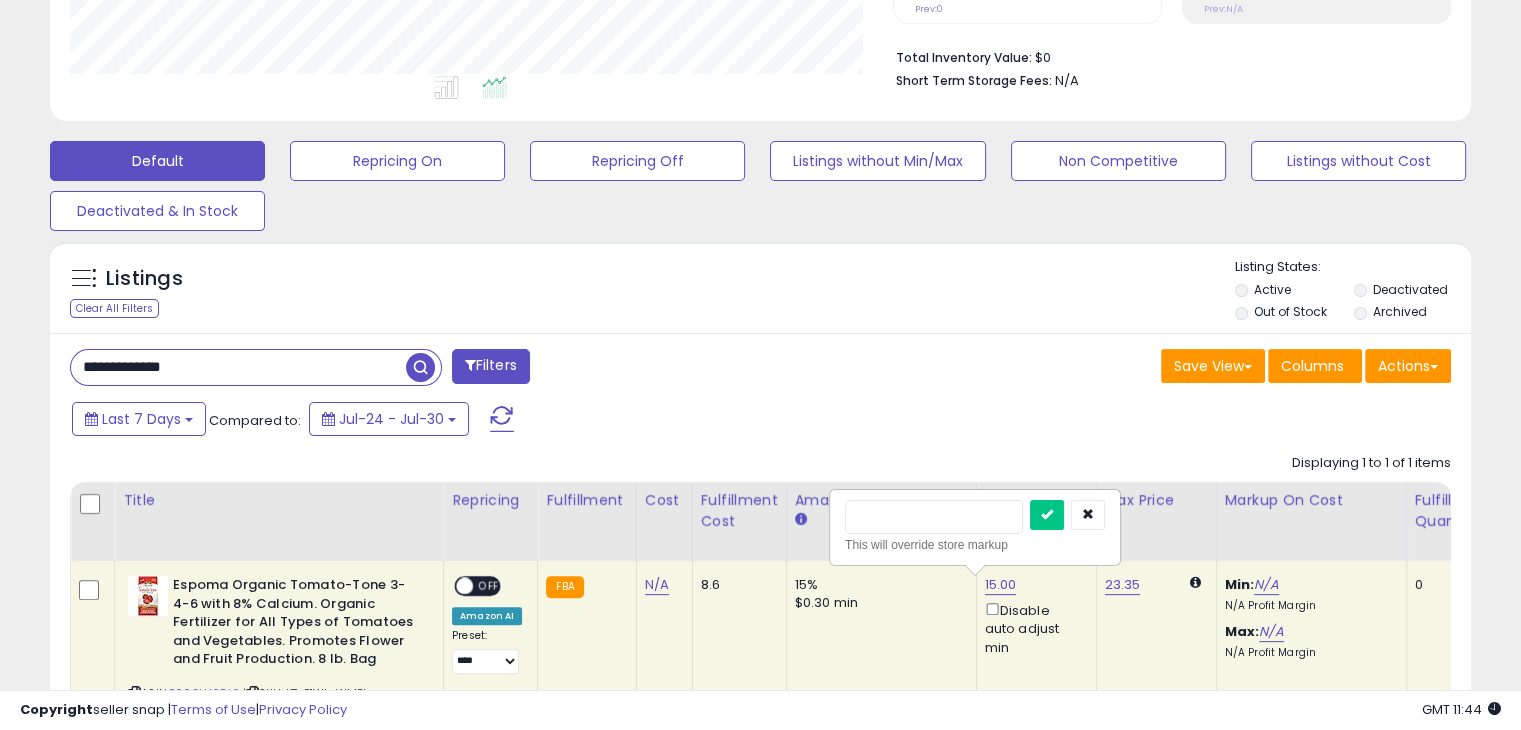 type on "**" 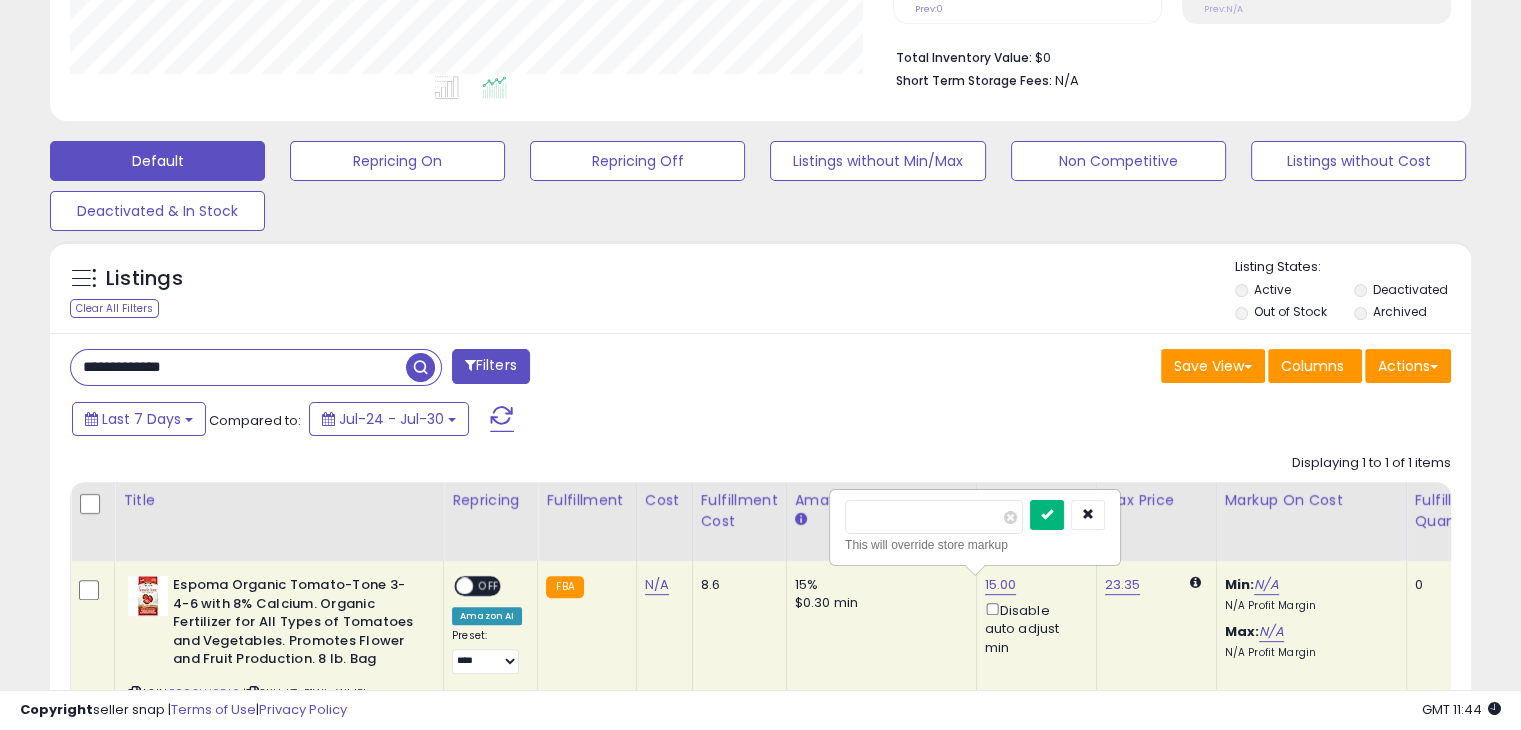 click at bounding box center (1047, 515) 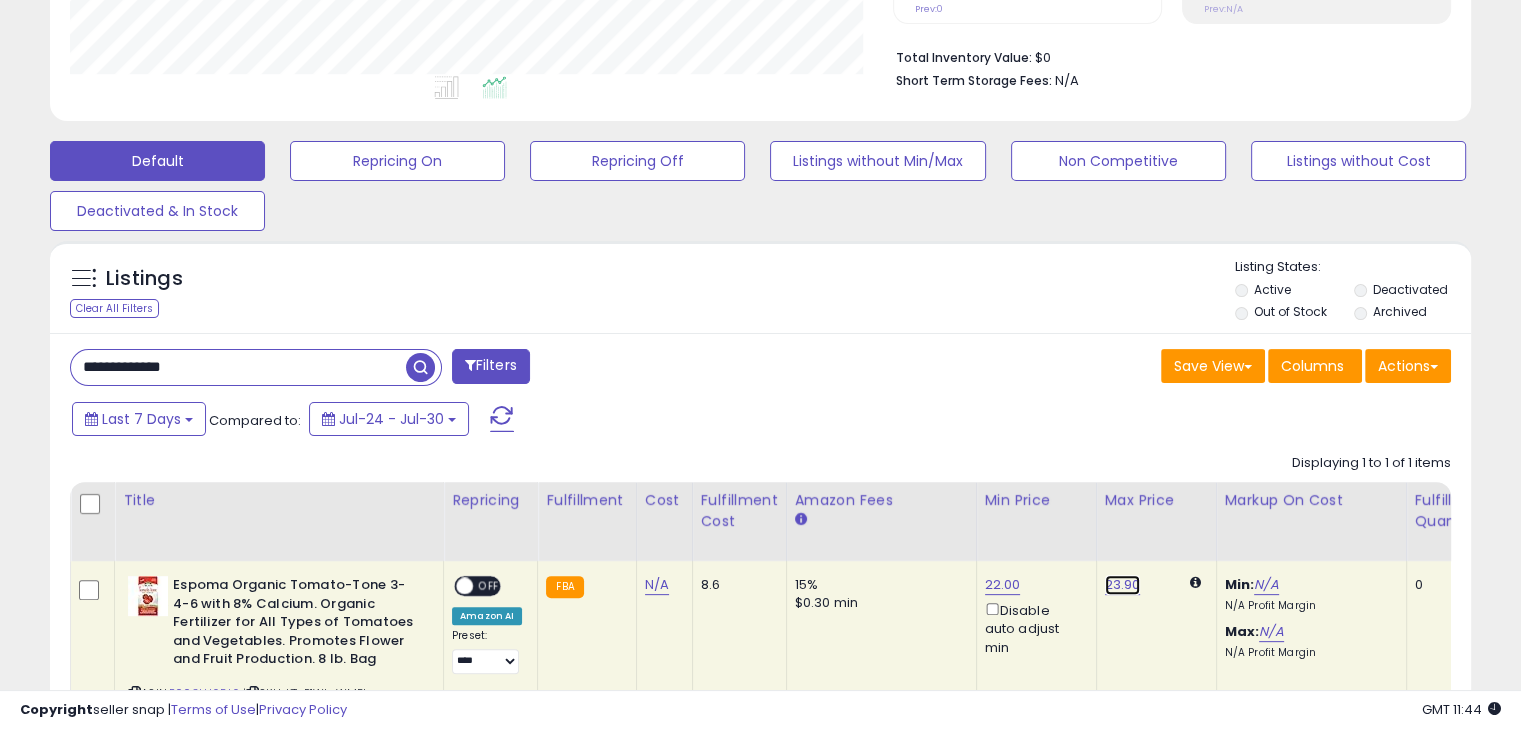 click on "23.90" at bounding box center (1123, 585) 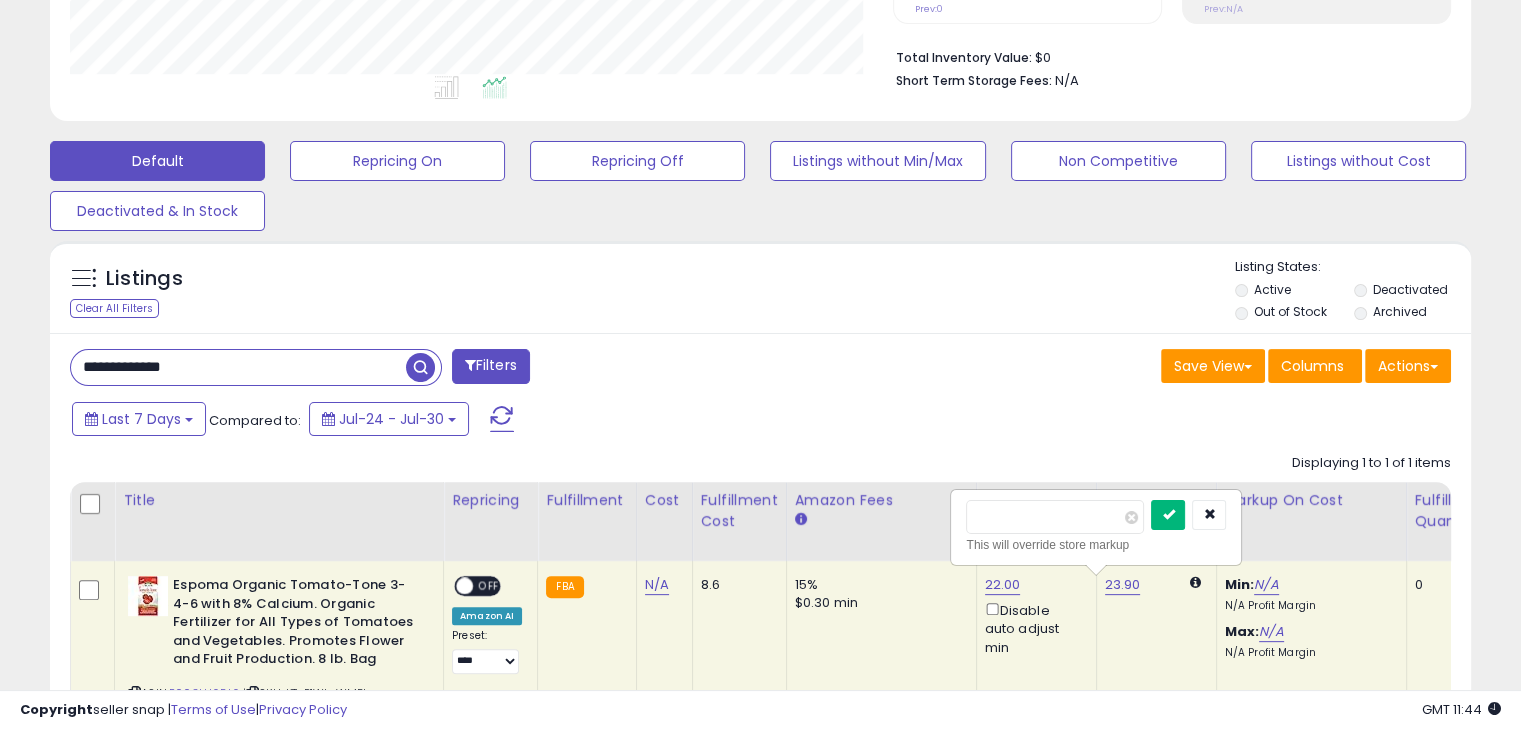 type on "*****" 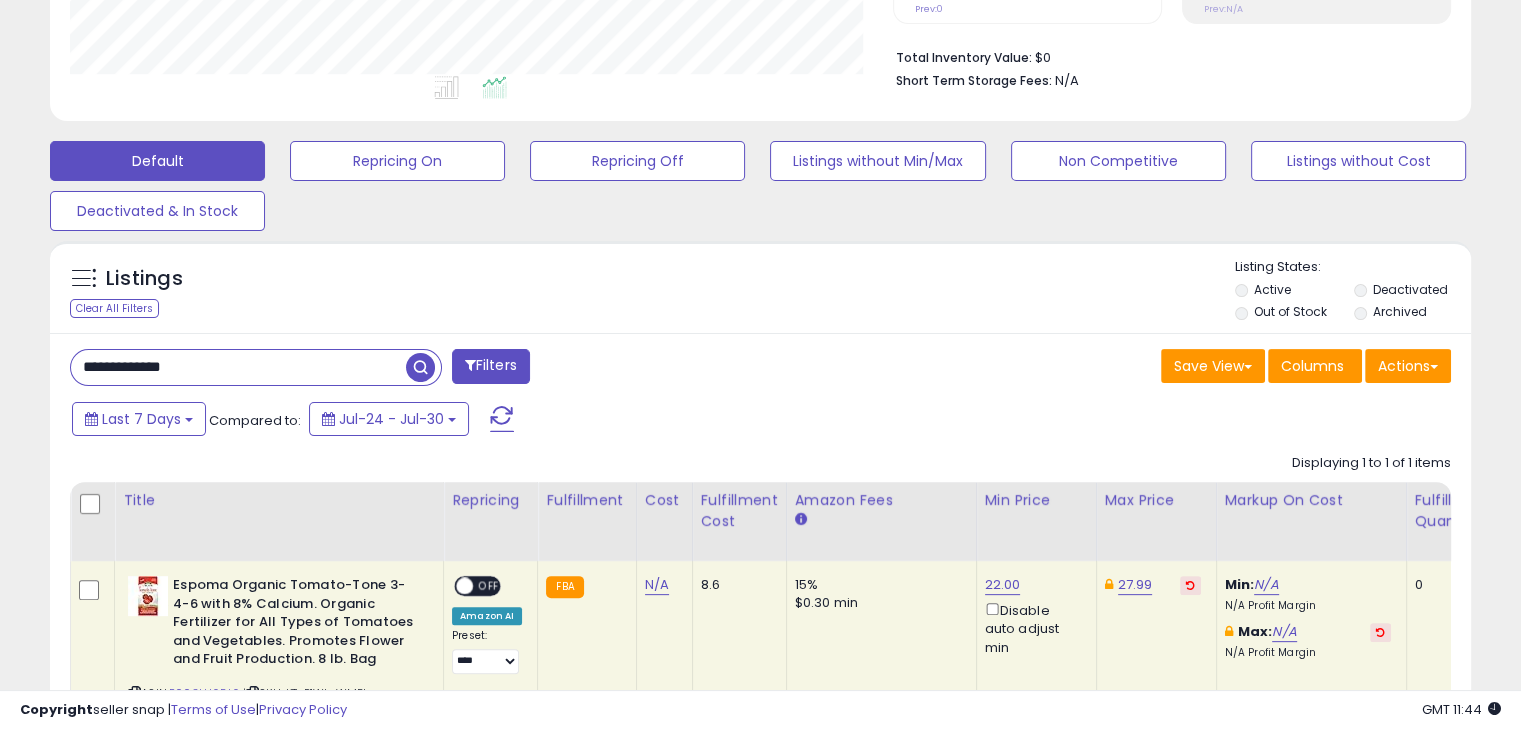 click on "OFF" at bounding box center (489, 586) 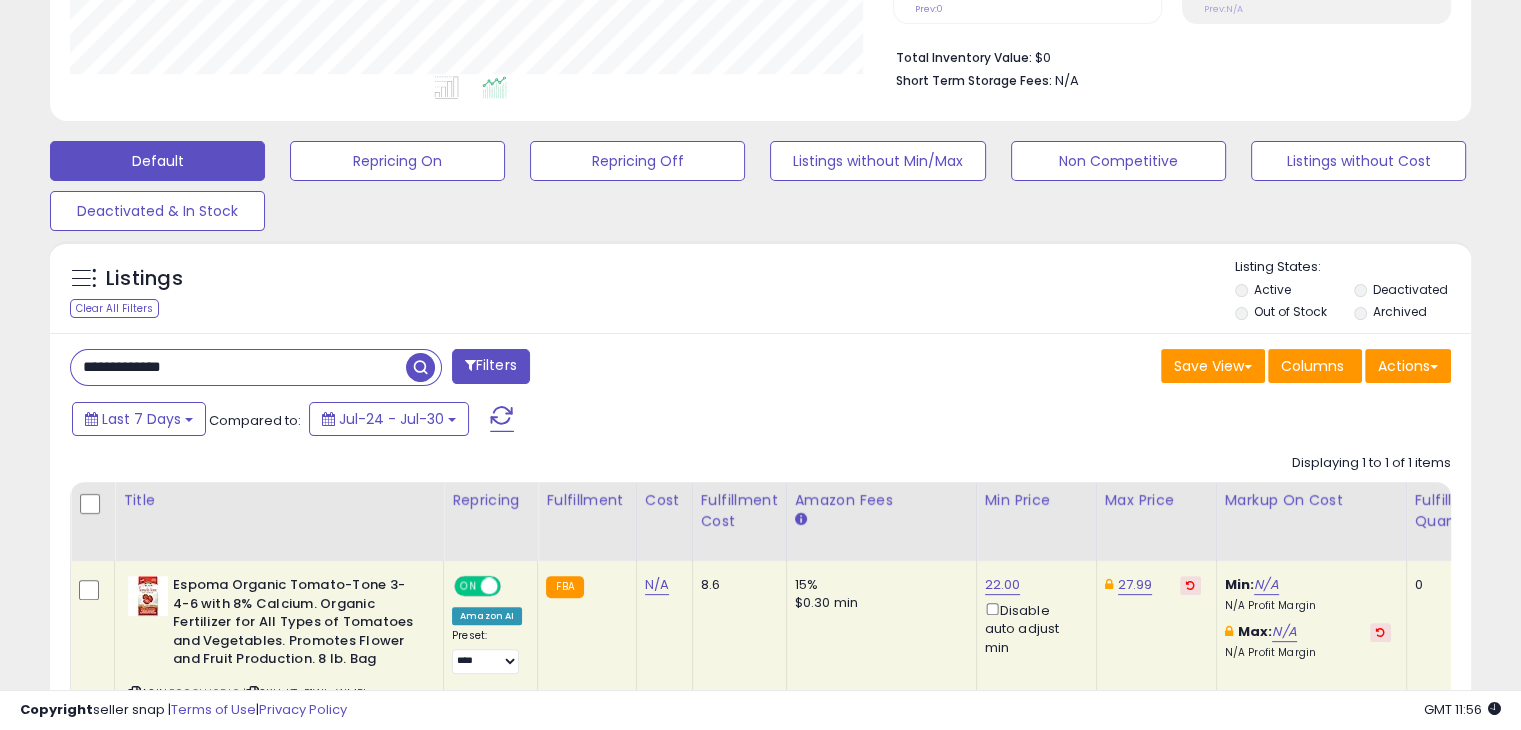 click on "**********" at bounding box center [760, 235] 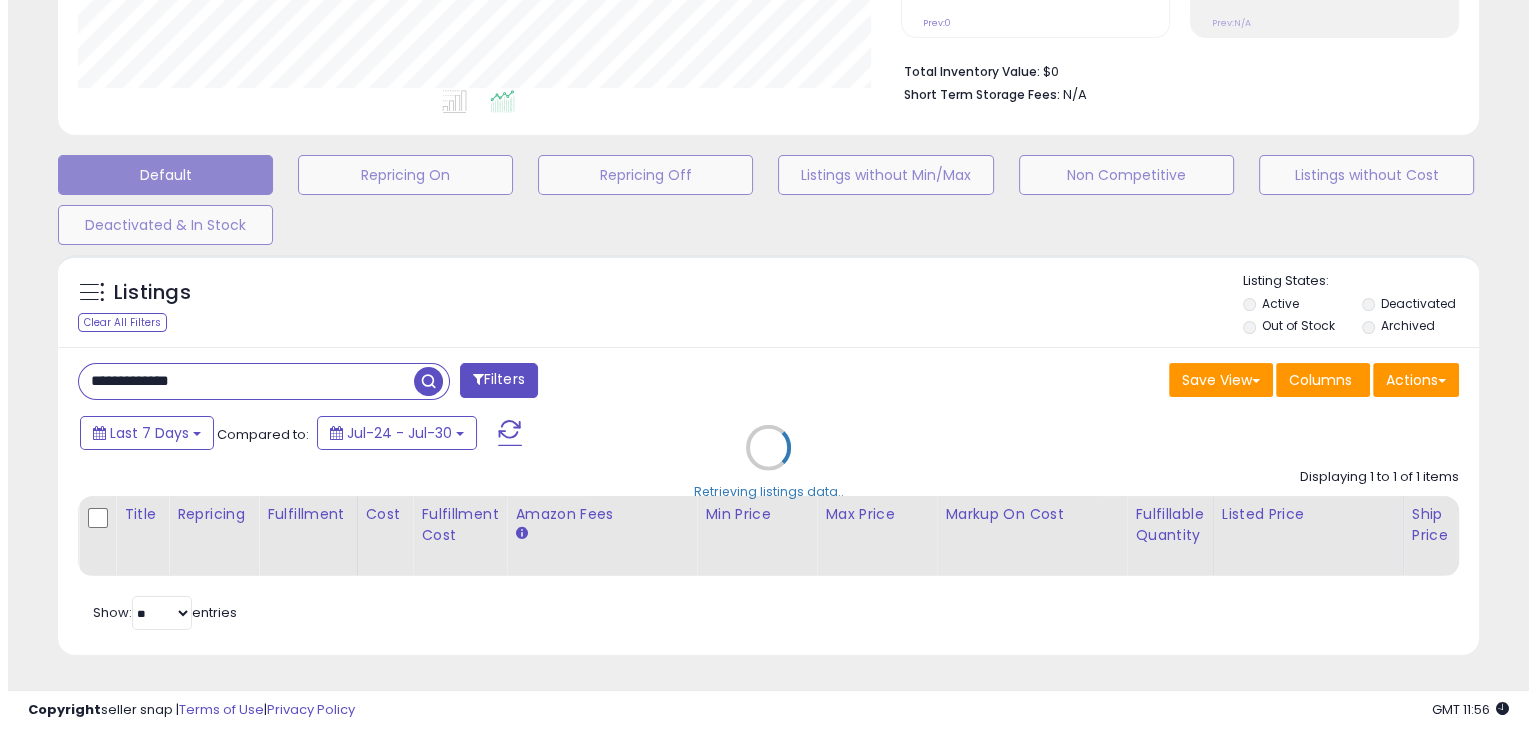 scroll, scrollTop: 999589, scrollLeft: 999168, axis: both 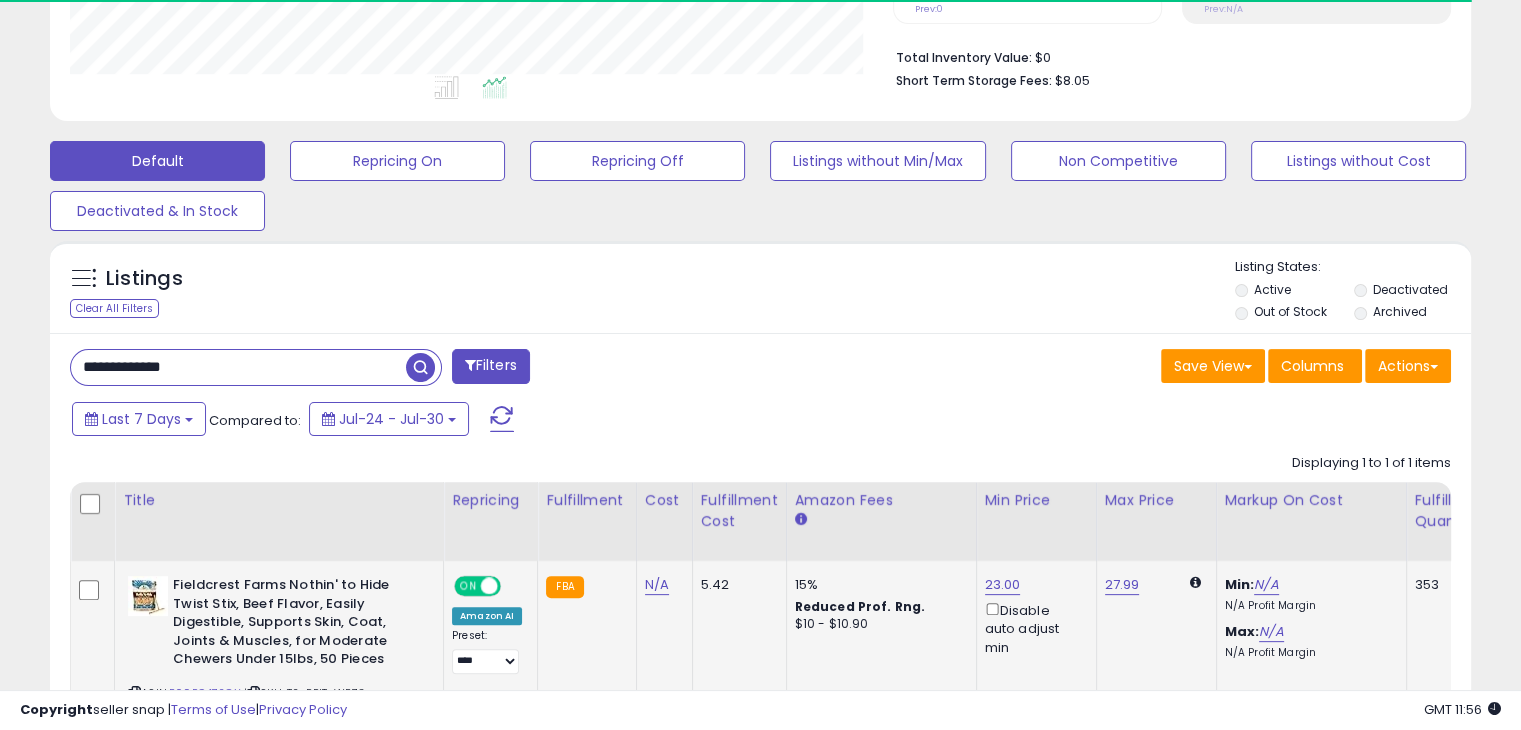 click on "23.00  Disable auto adjust min" 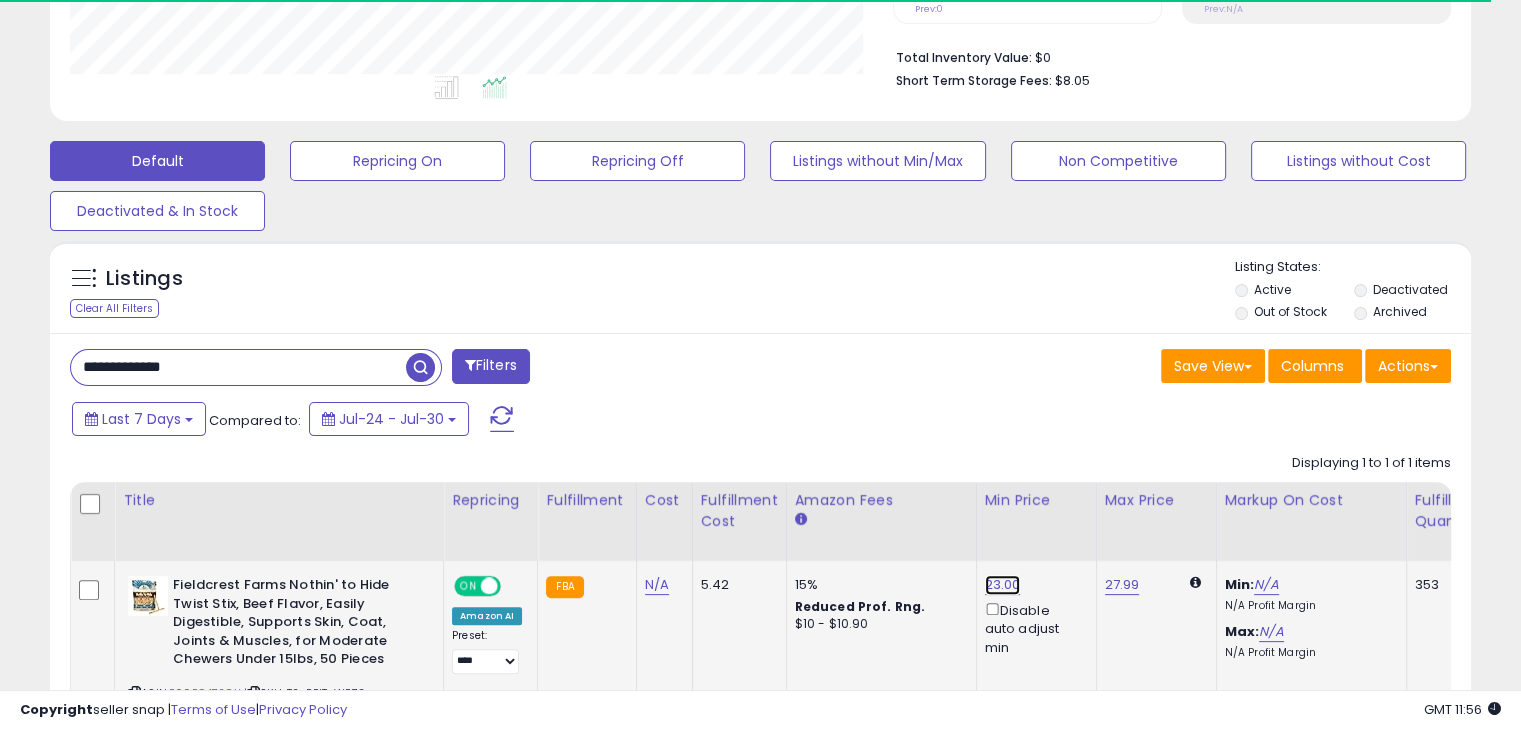 click on "23.00" at bounding box center [1003, 585] 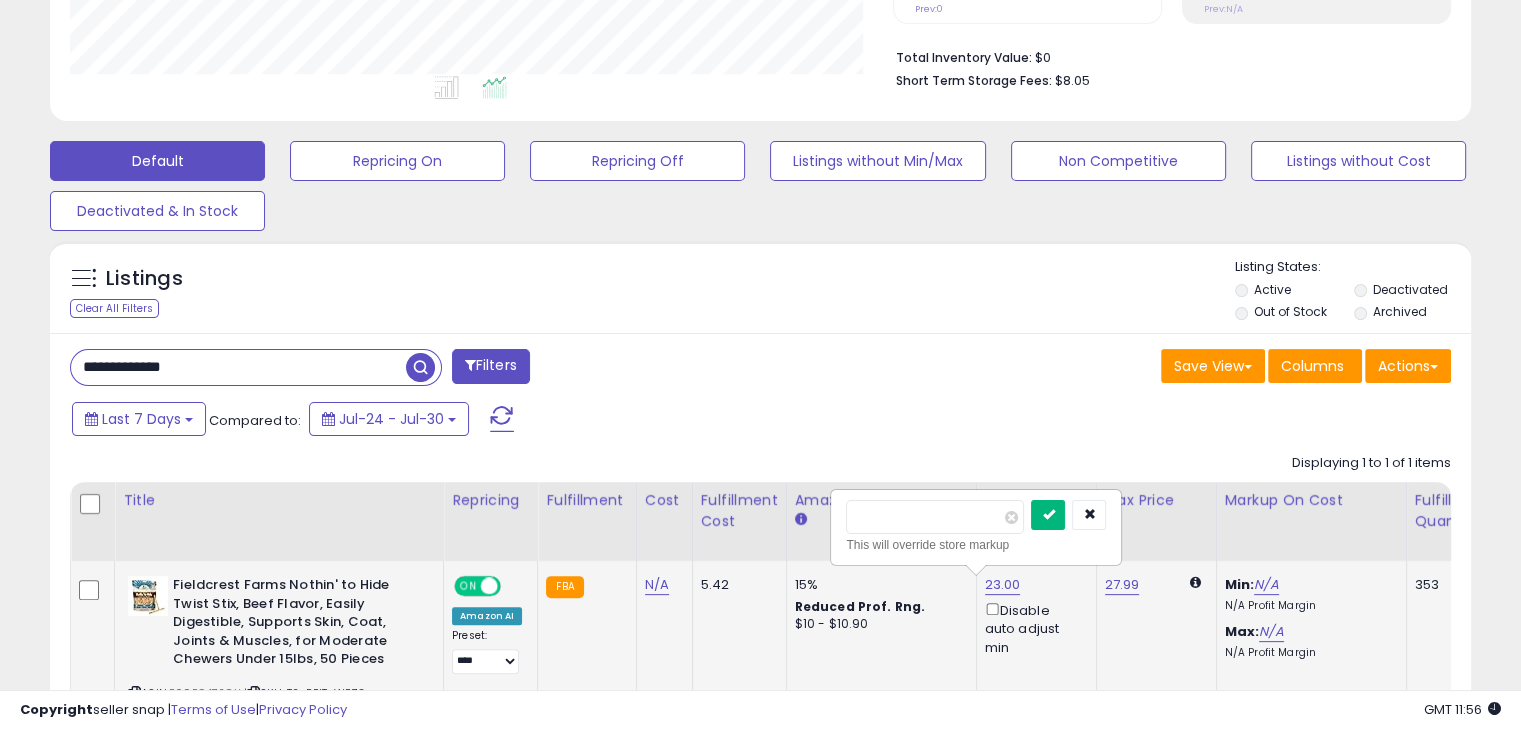 type on "**" 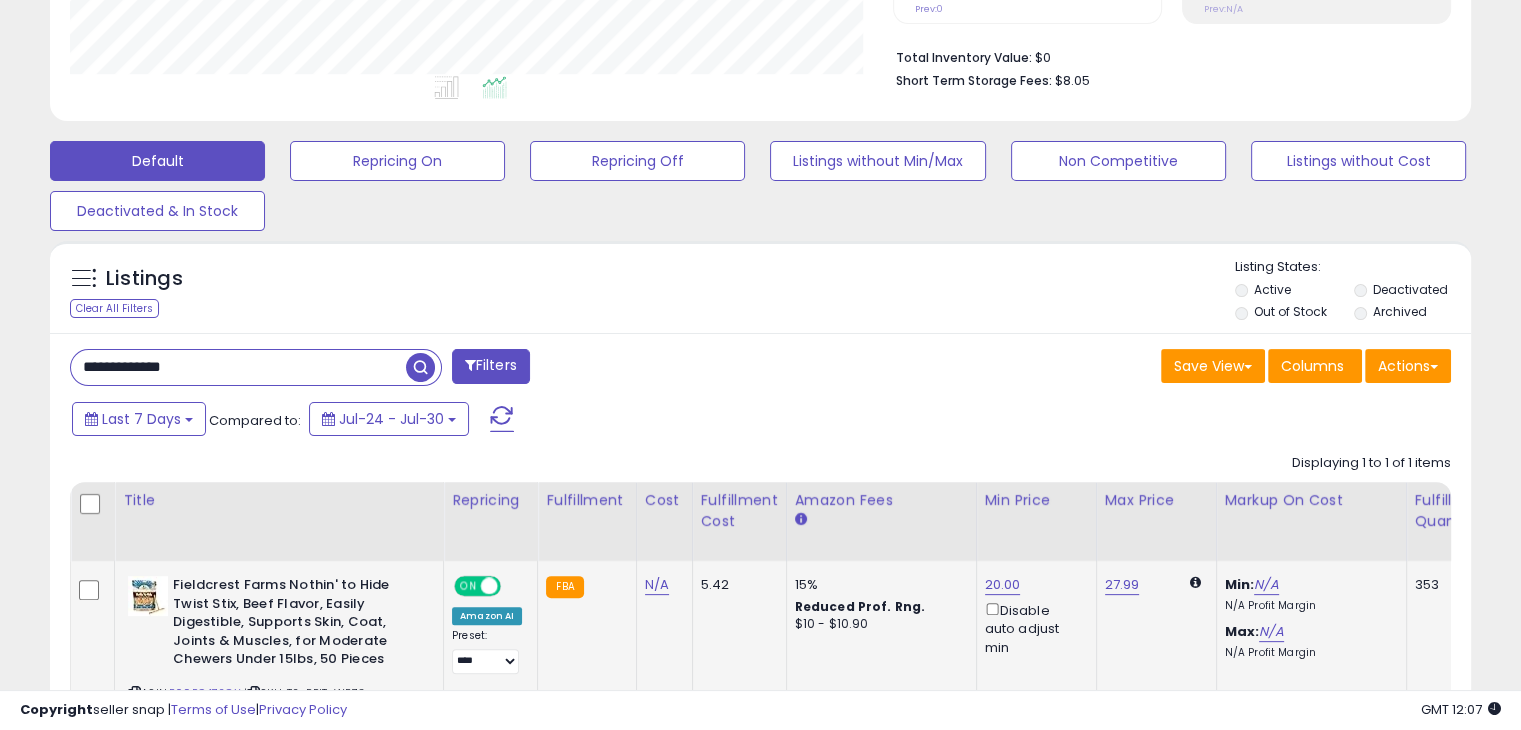 drag, startPoint x: 255, startPoint y: 365, endPoint x: 0, endPoint y: 330, distance: 257.39075 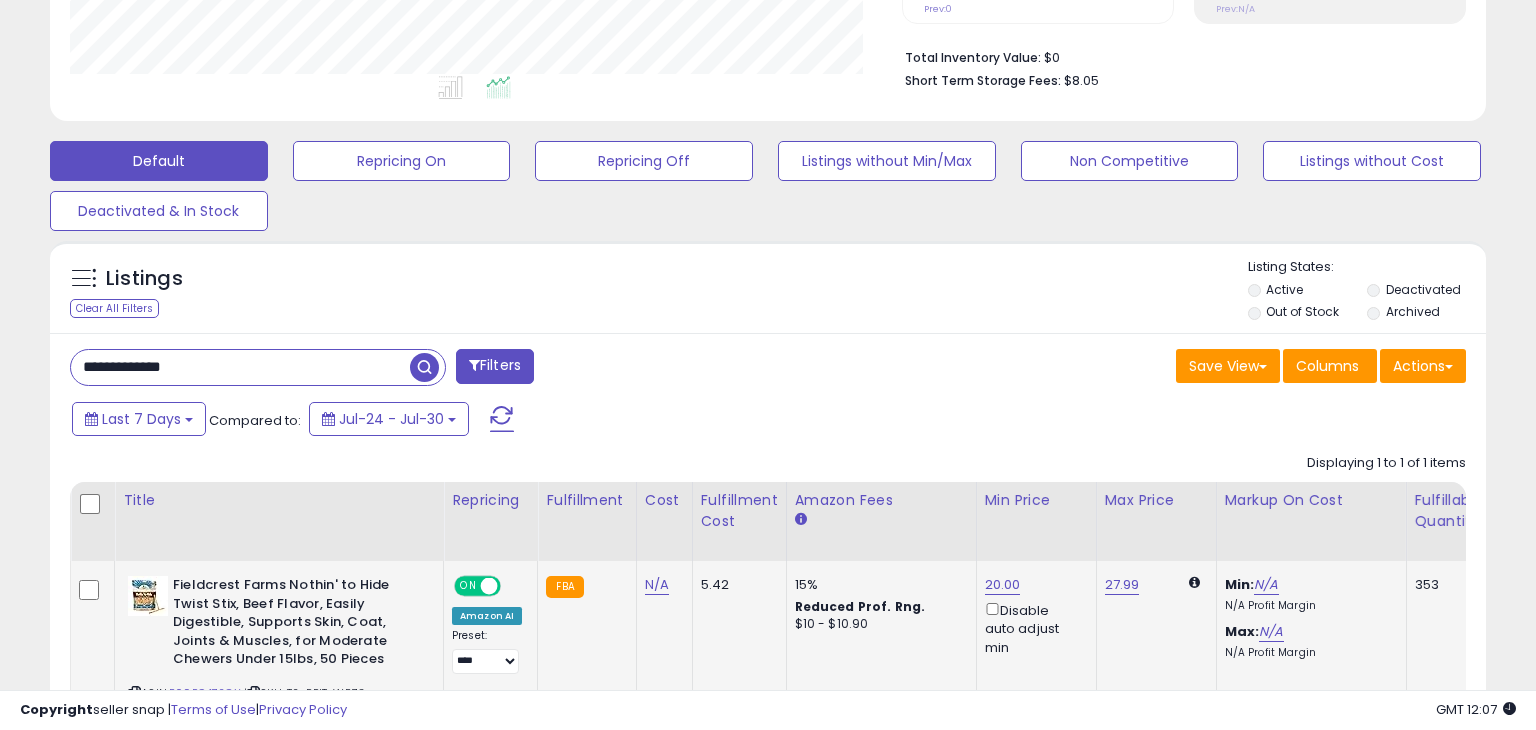 scroll, scrollTop: 999589, scrollLeft: 999168, axis: both 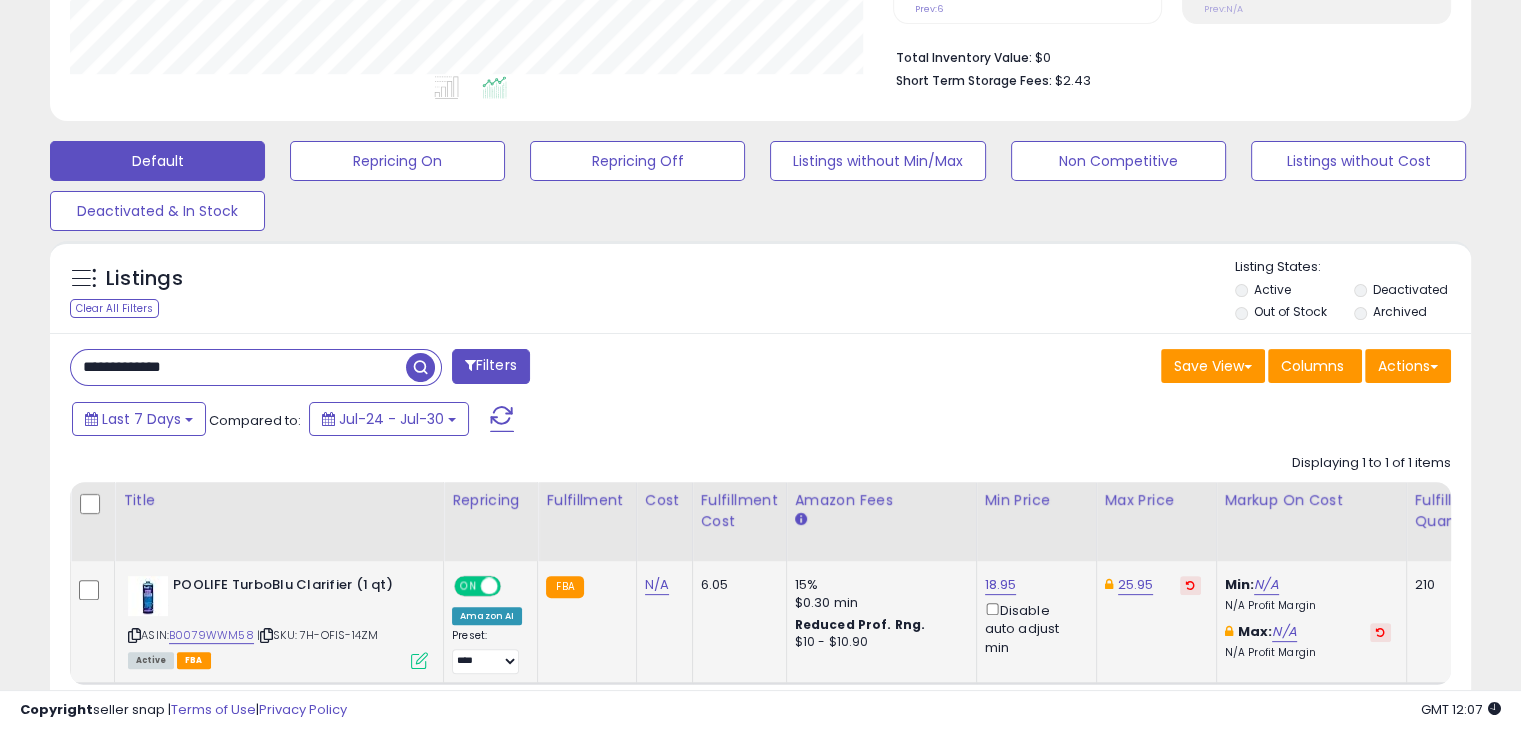 click on "ON" at bounding box center (468, 586) 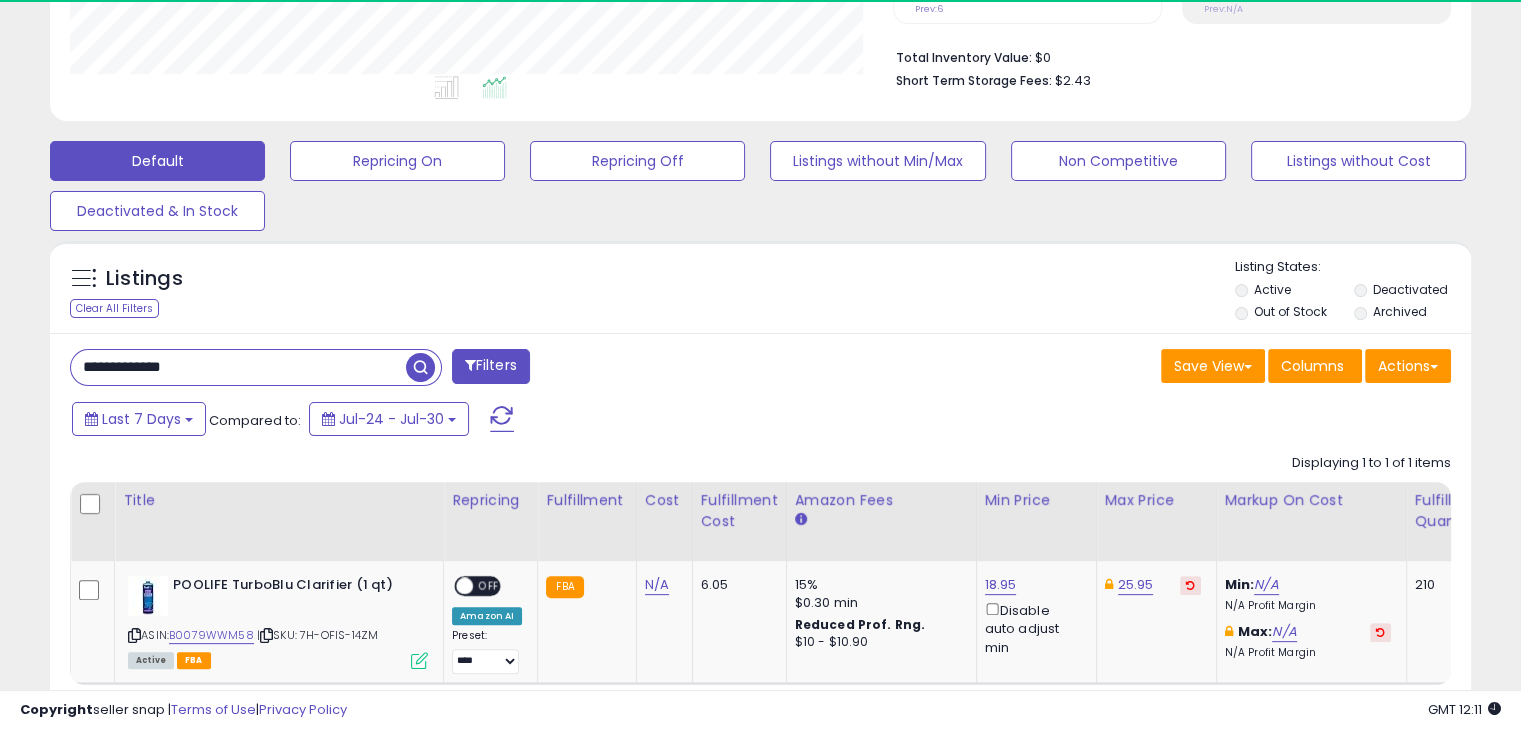 drag, startPoint x: 68, startPoint y: 354, endPoint x: 0, endPoint y: 372, distance: 70.34202 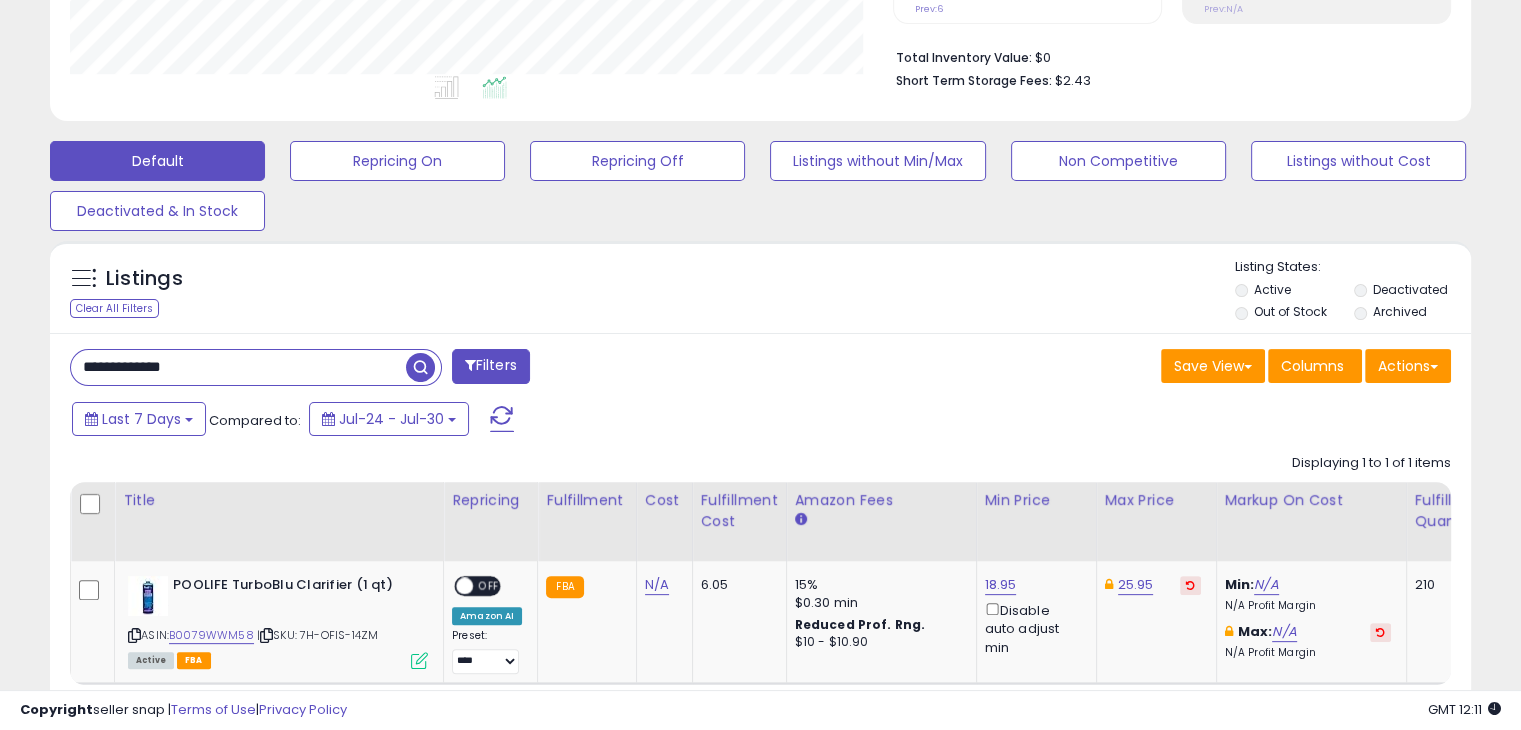 paste 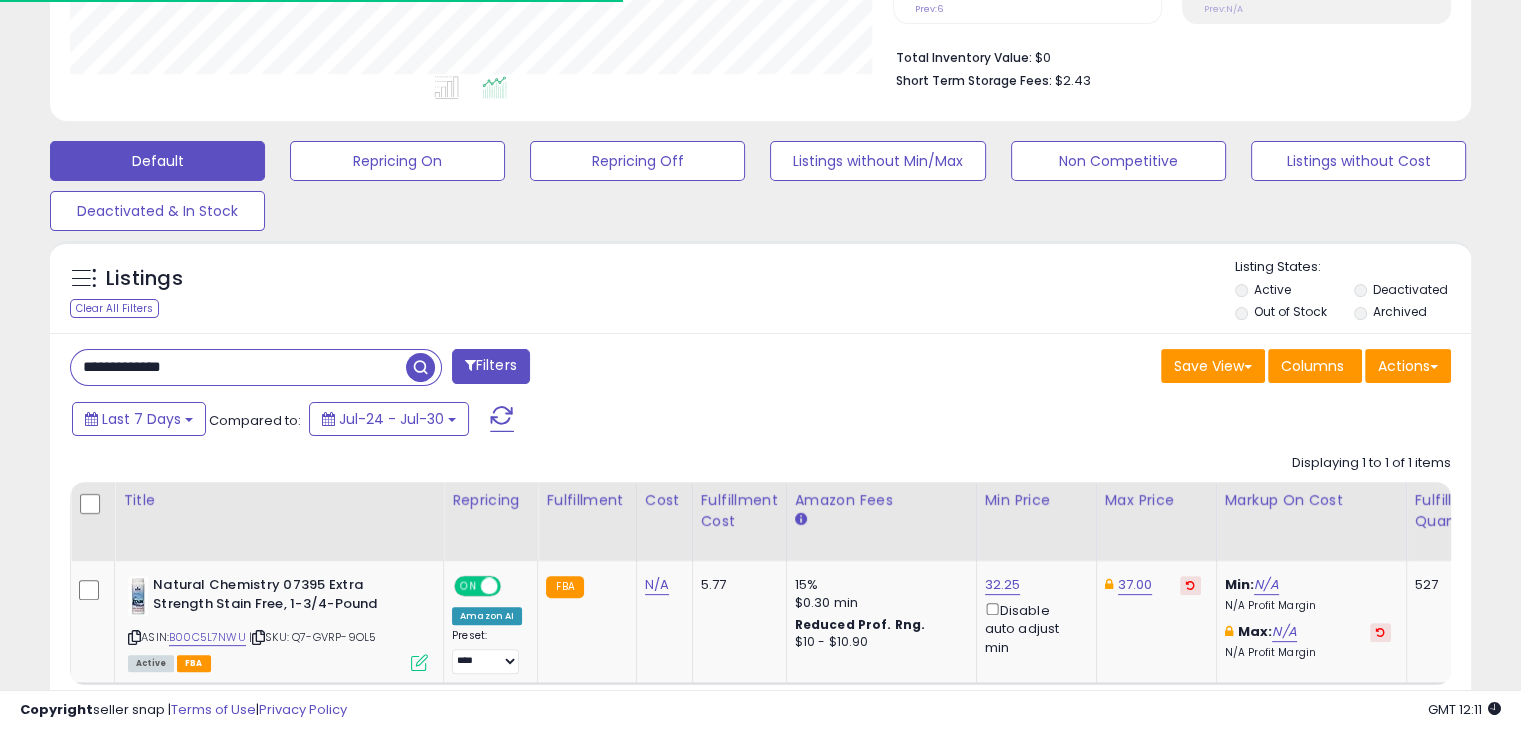 scroll, scrollTop: 409, scrollLeft: 822, axis: both 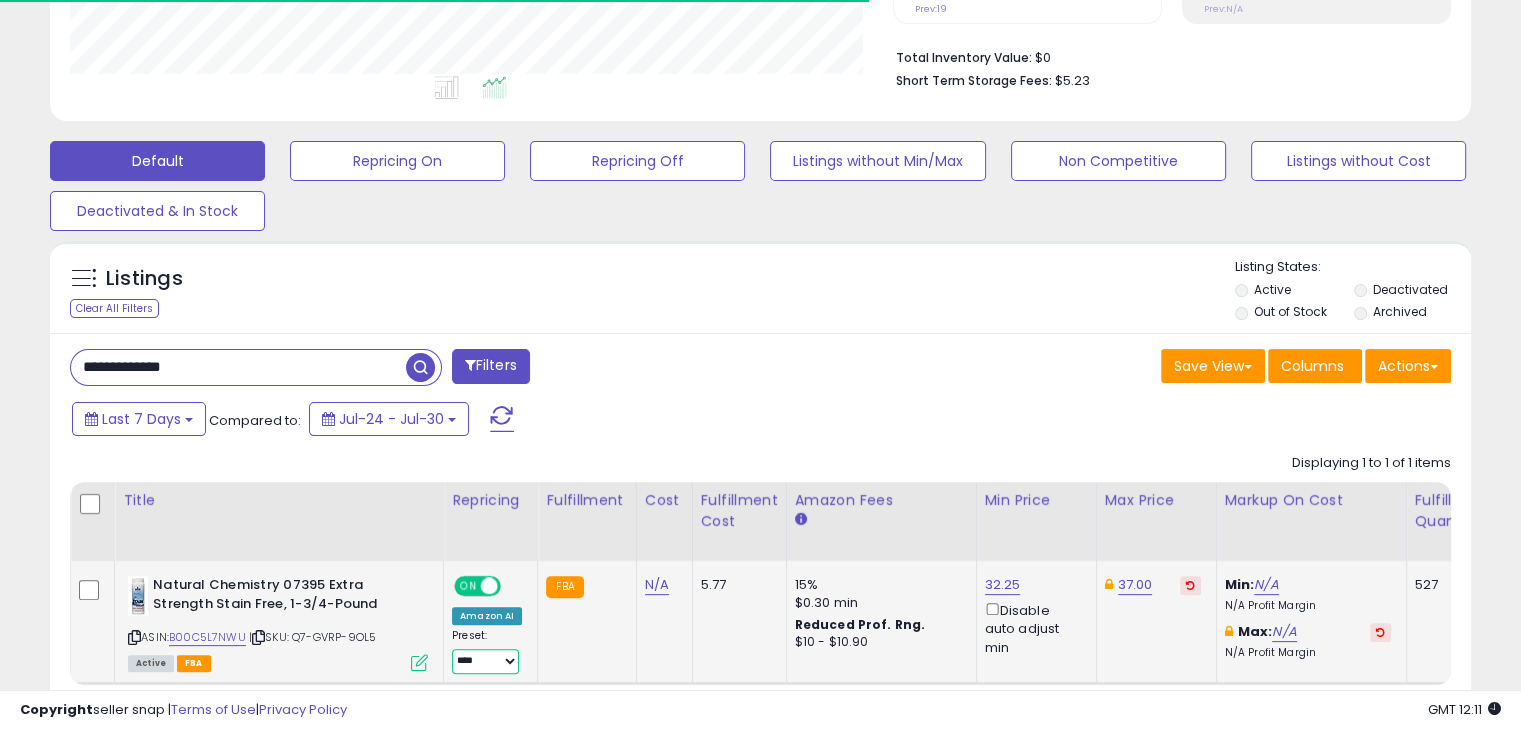click on "**********" at bounding box center [485, 661] 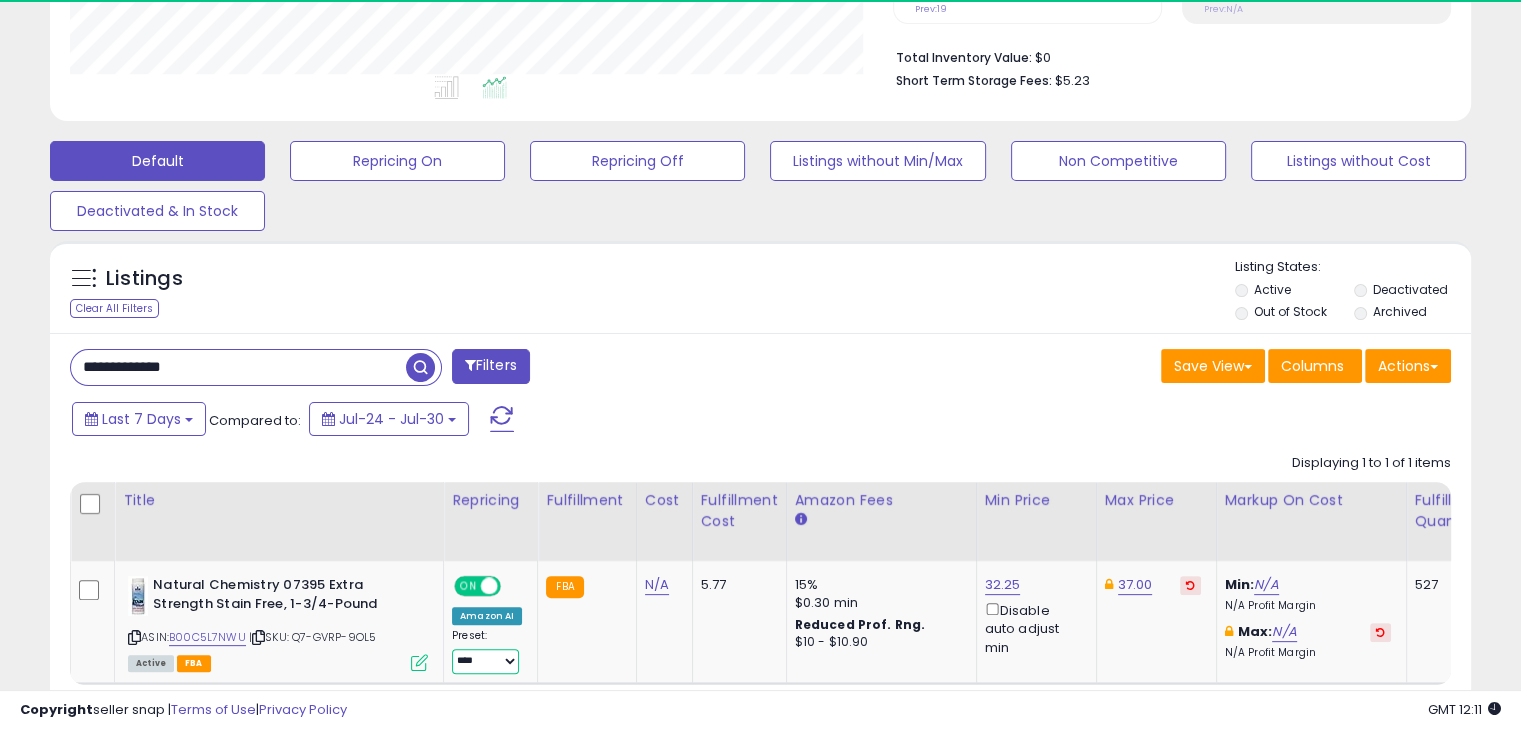 scroll, scrollTop: 999589, scrollLeft: 999176, axis: both 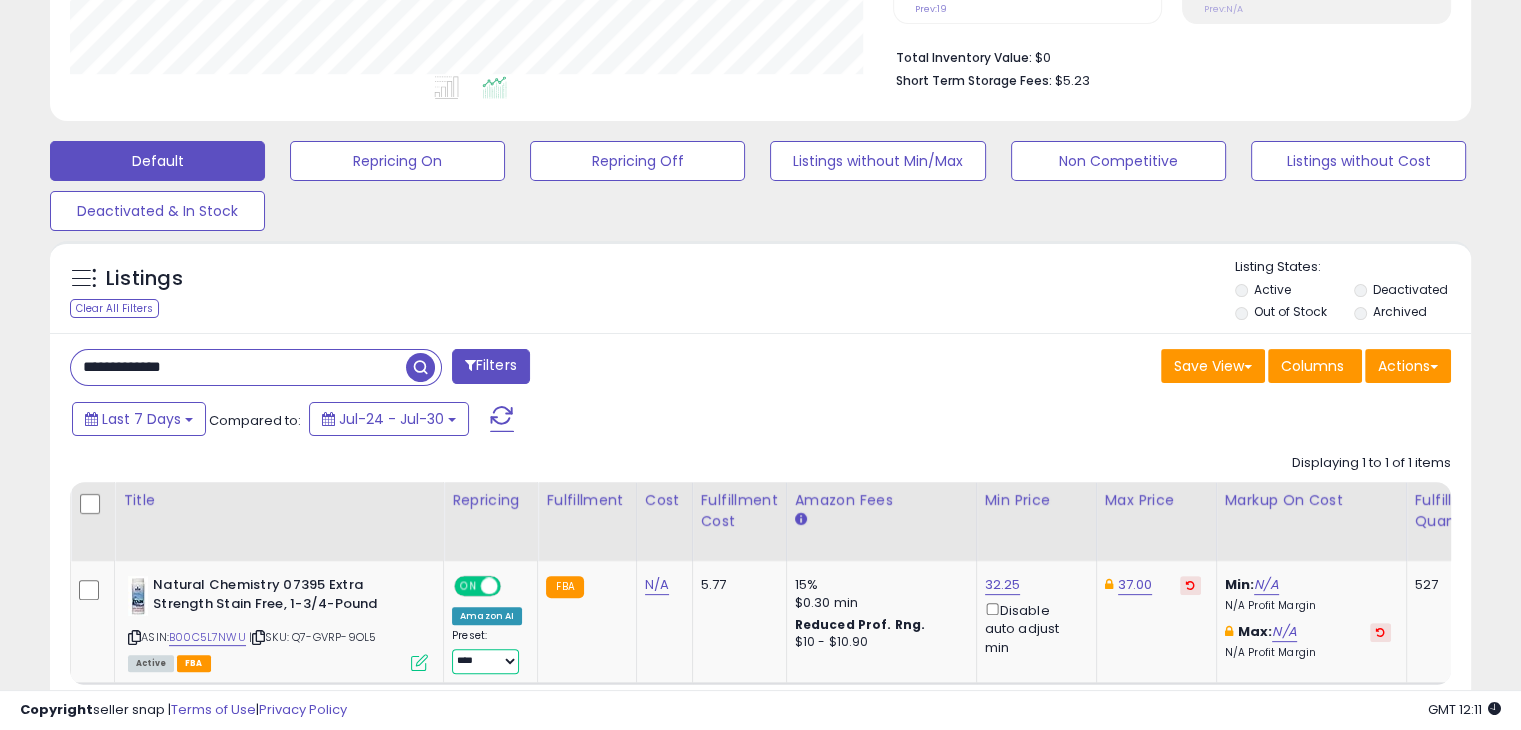 select on "**********" 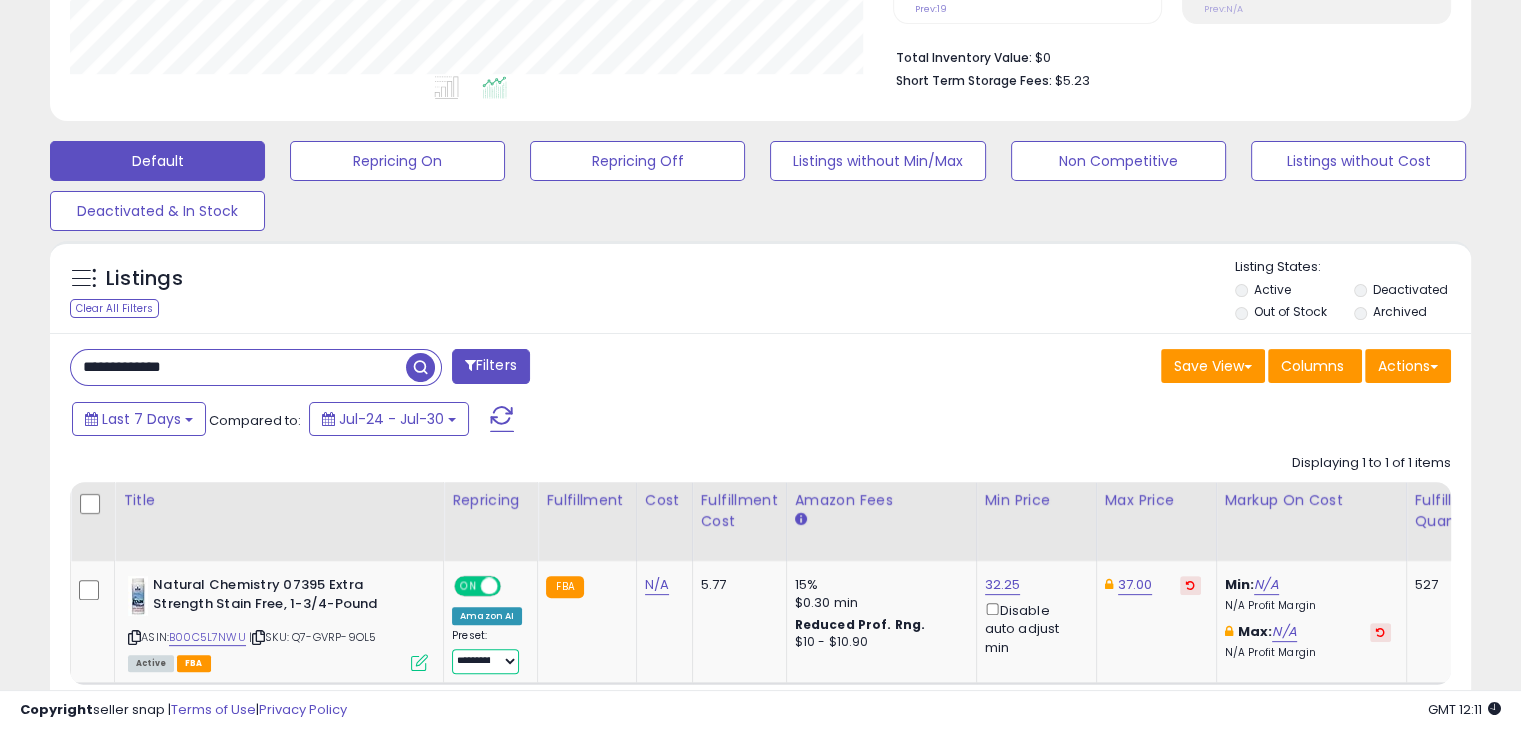 click on "**********" at bounding box center [485, 661] 